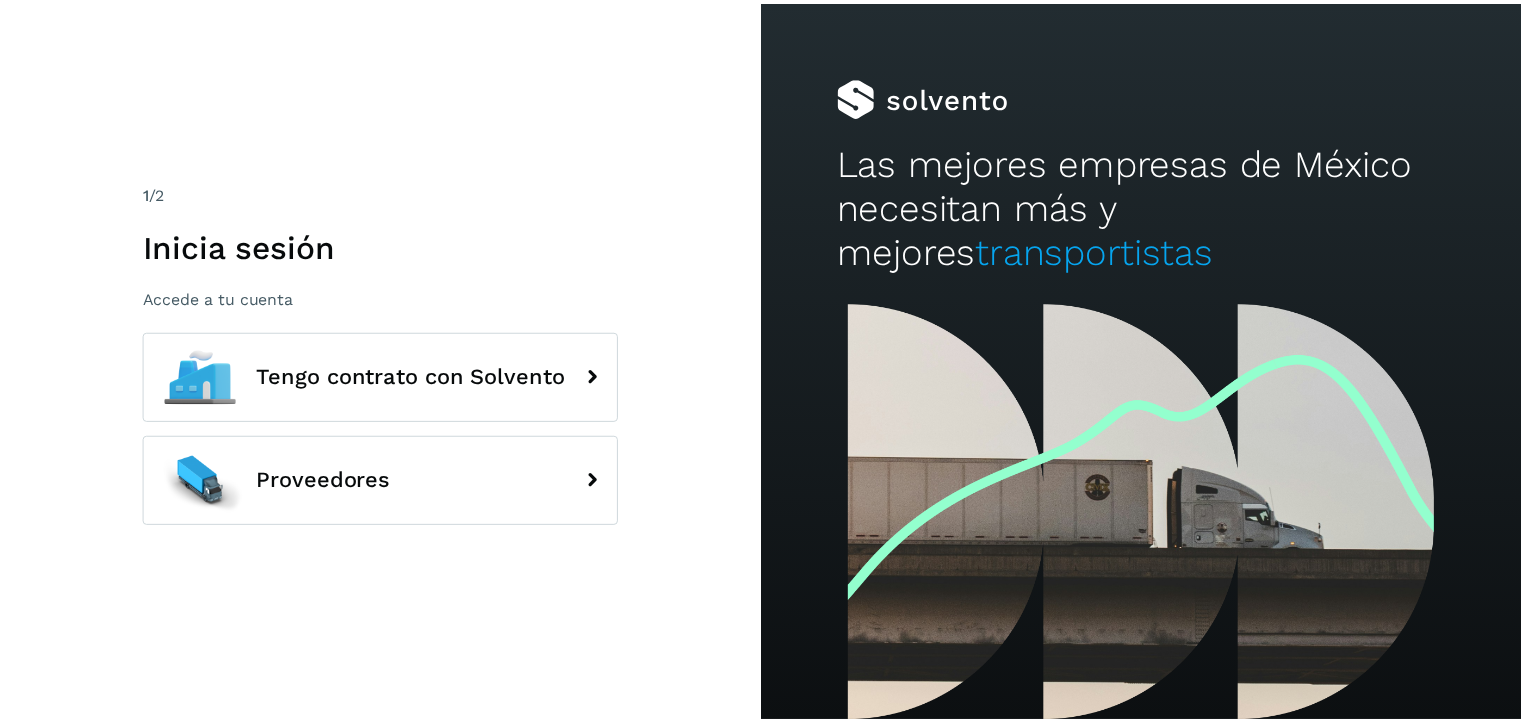 scroll, scrollTop: 0, scrollLeft: 0, axis: both 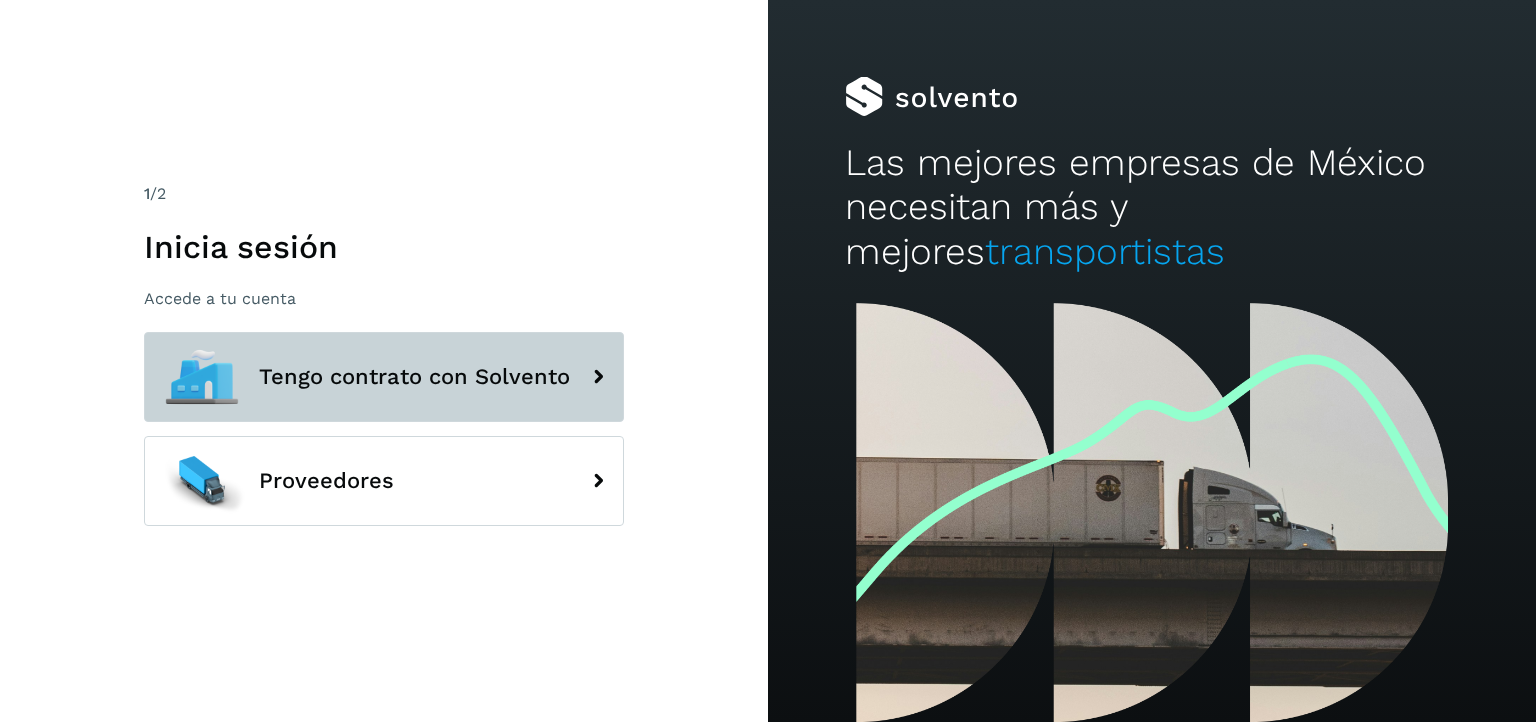 click on "Tengo contrato con Solvento" 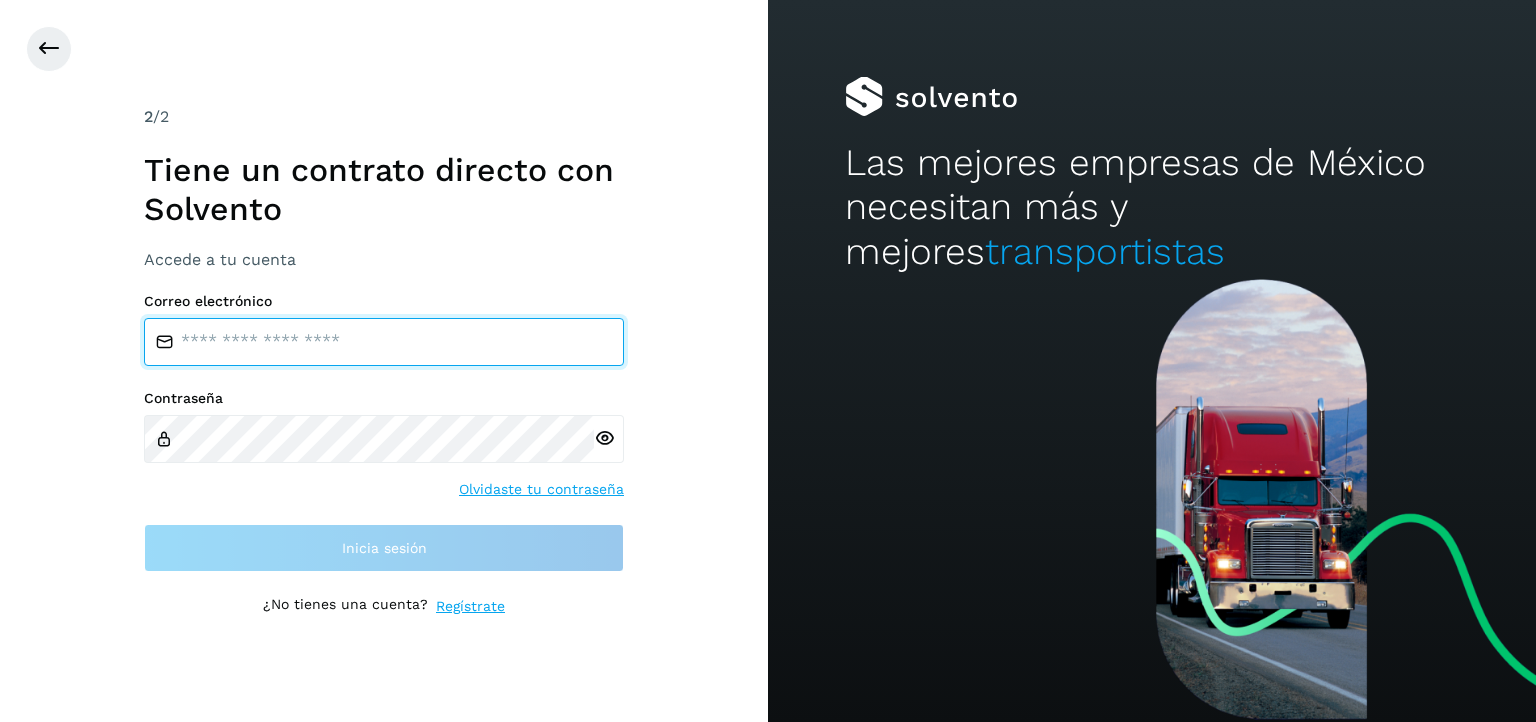 type on "**********" 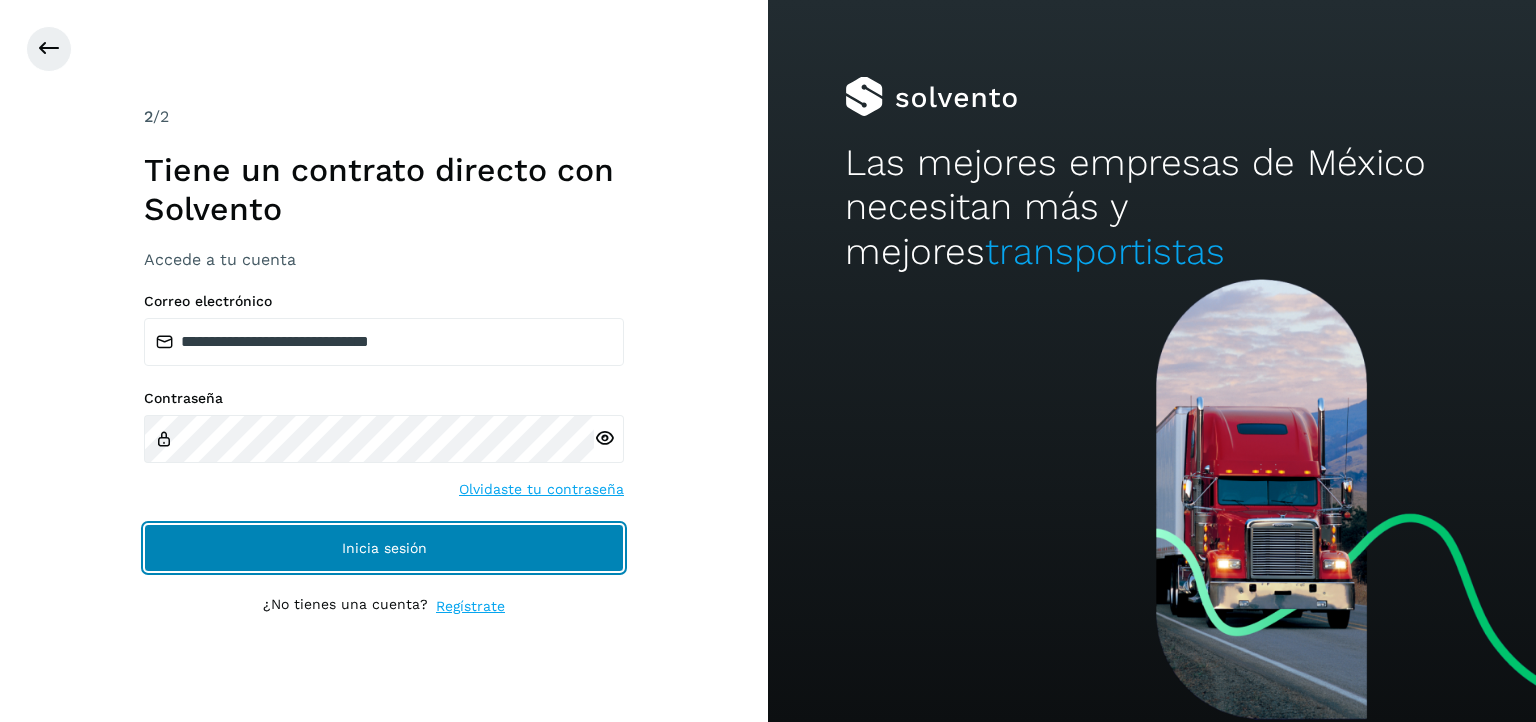 click on "Inicia sesión" at bounding box center (384, 548) 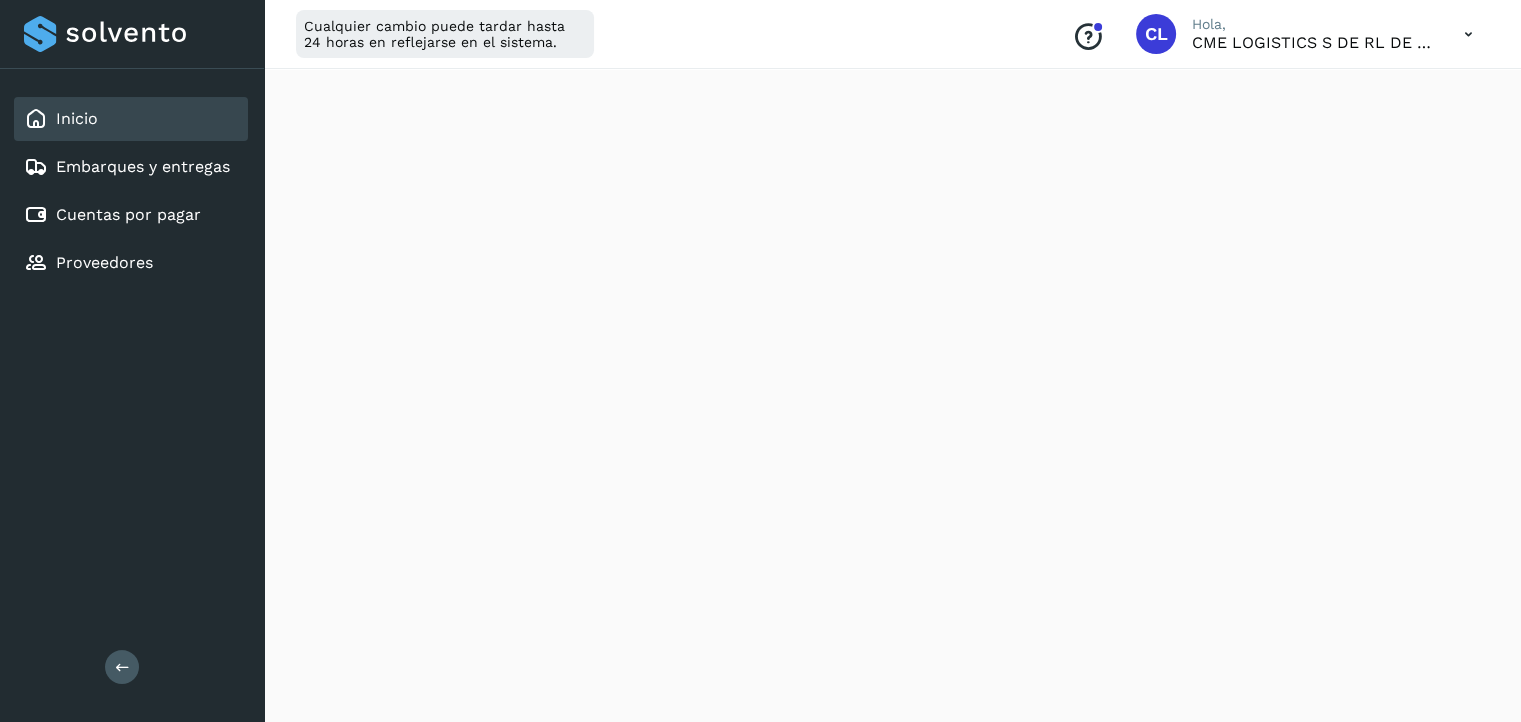 scroll, scrollTop: 248, scrollLeft: 0, axis: vertical 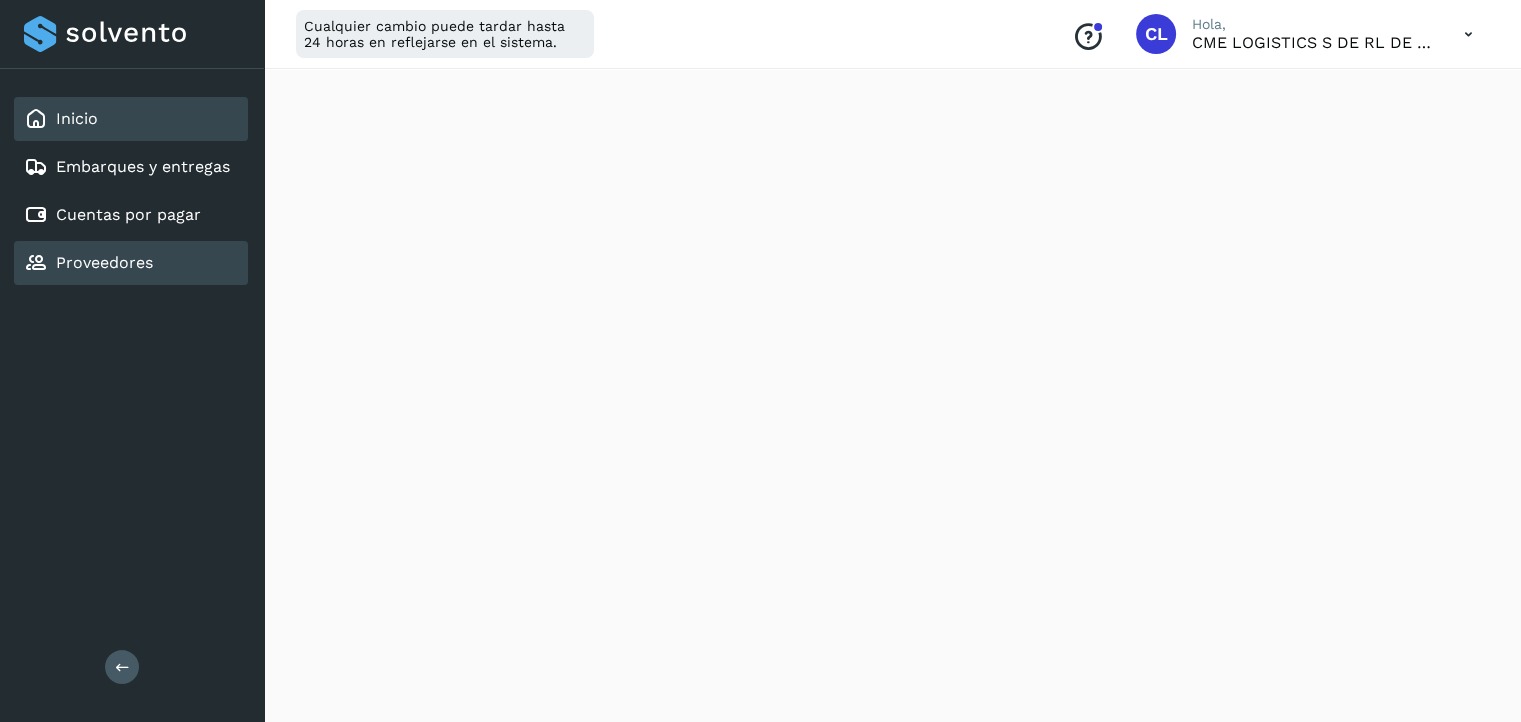 click on "Proveedores" at bounding box center (88, 263) 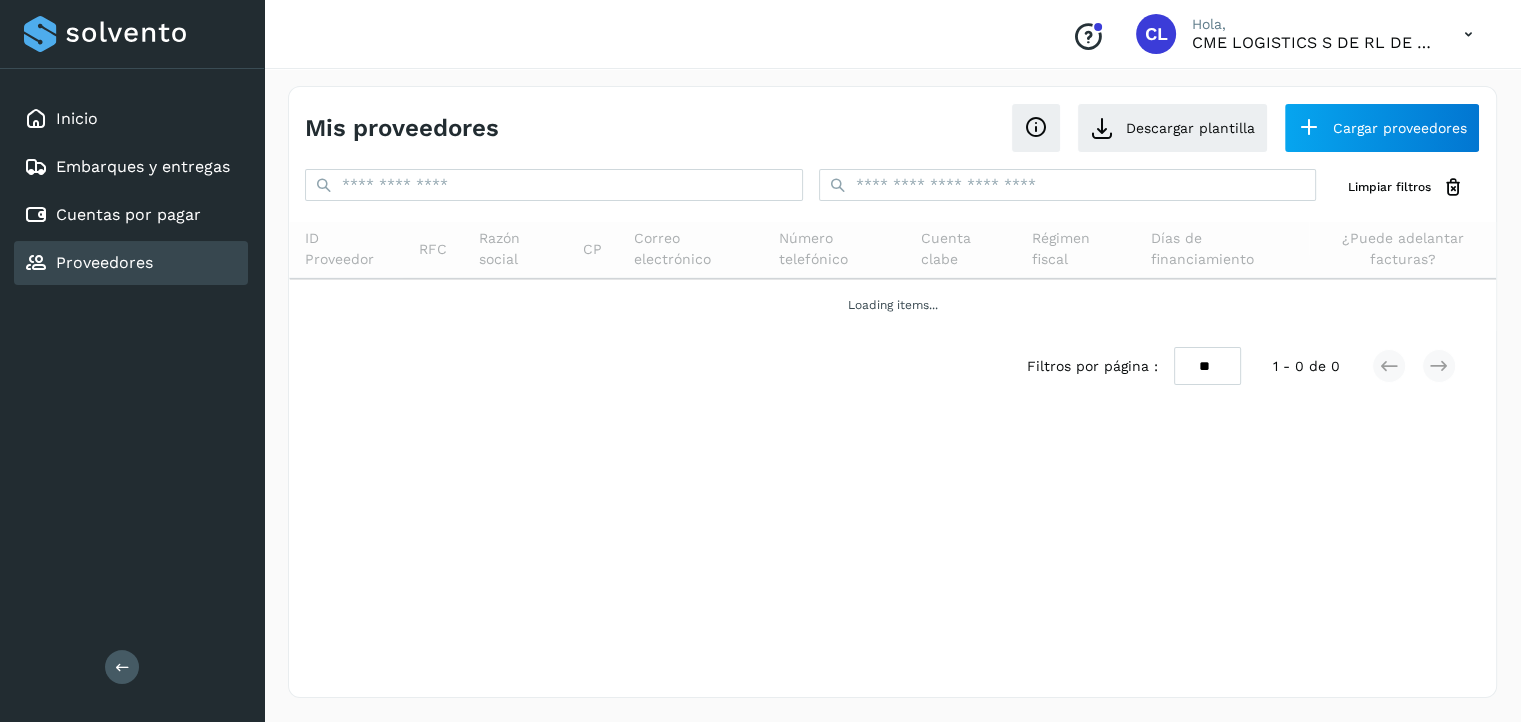 scroll, scrollTop: 0, scrollLeft: 0, axis: both 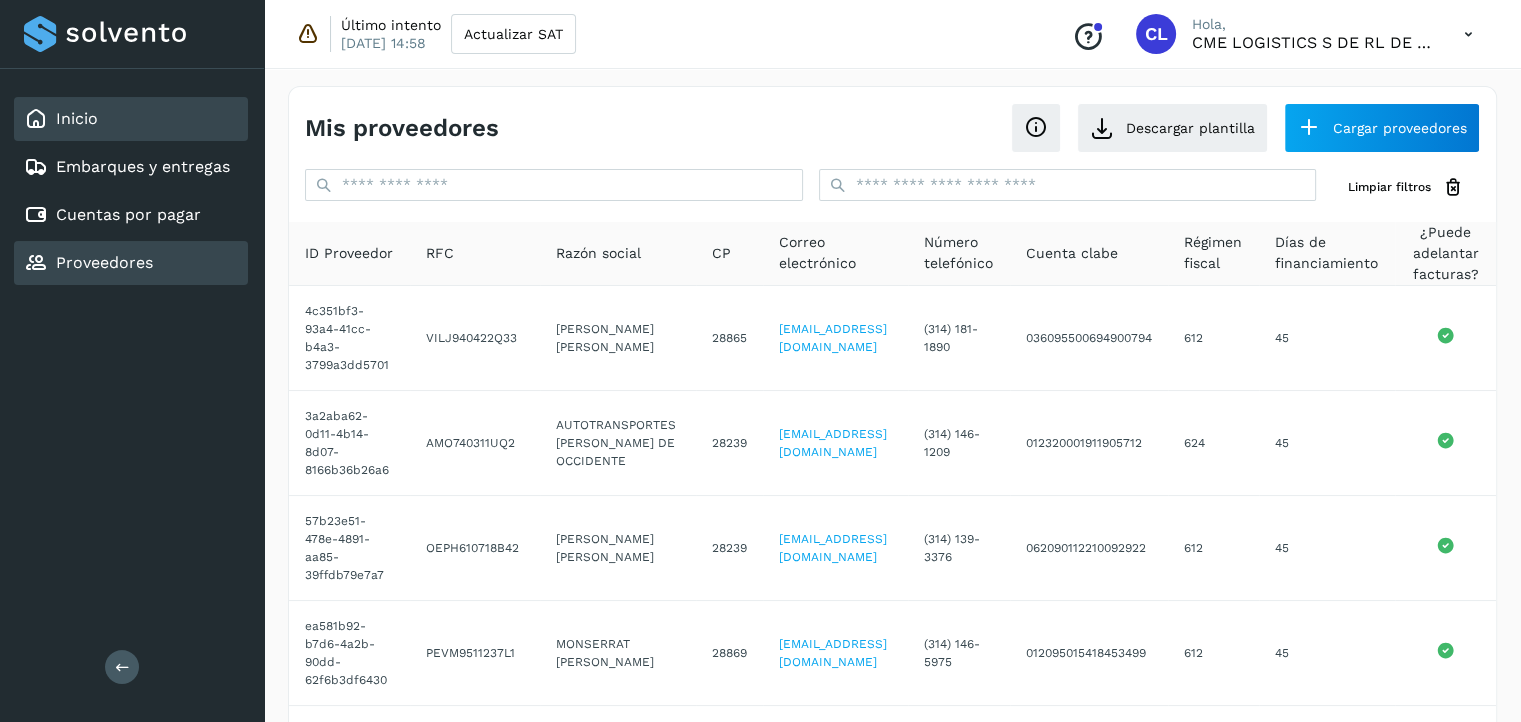 click on "Inicio" 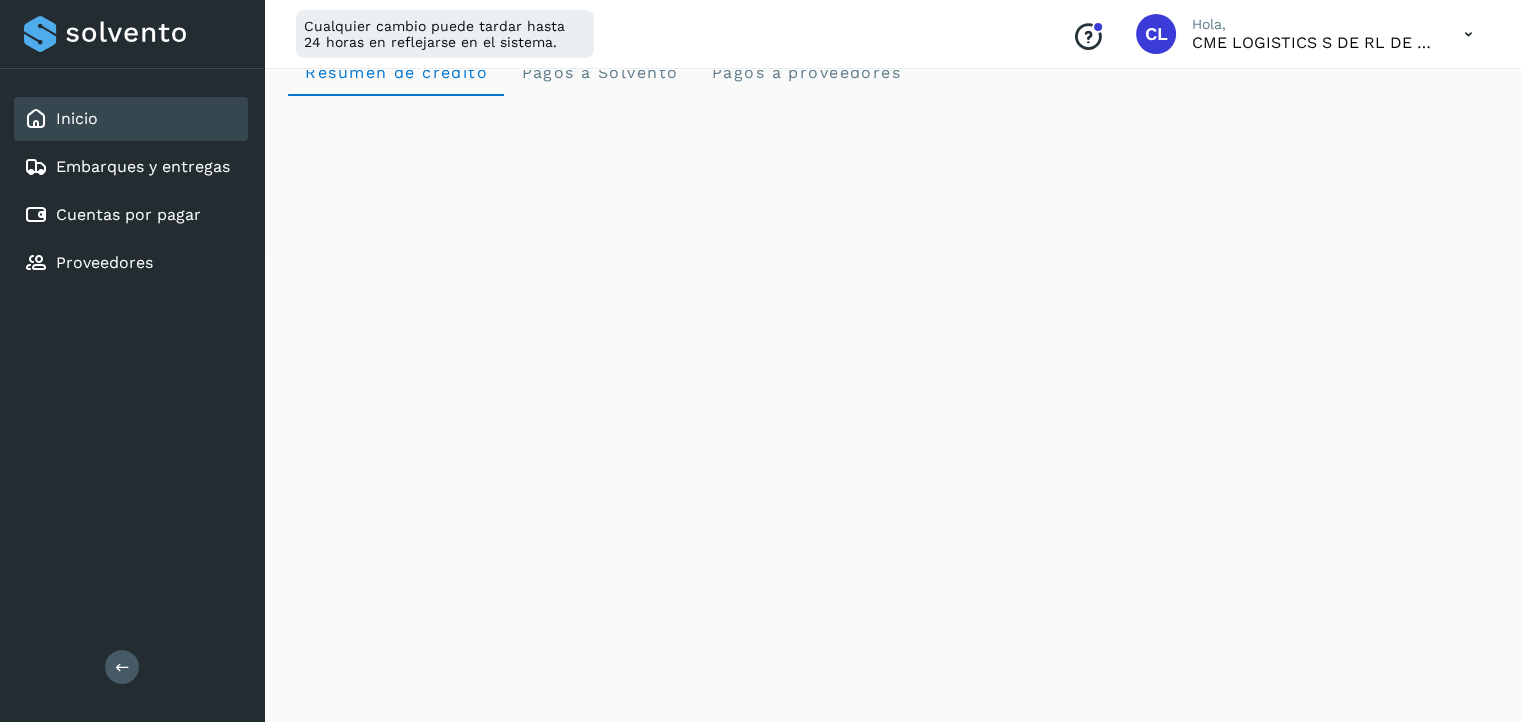 scroll, scrollTop: 0, scrollLeft: 0, axis: both 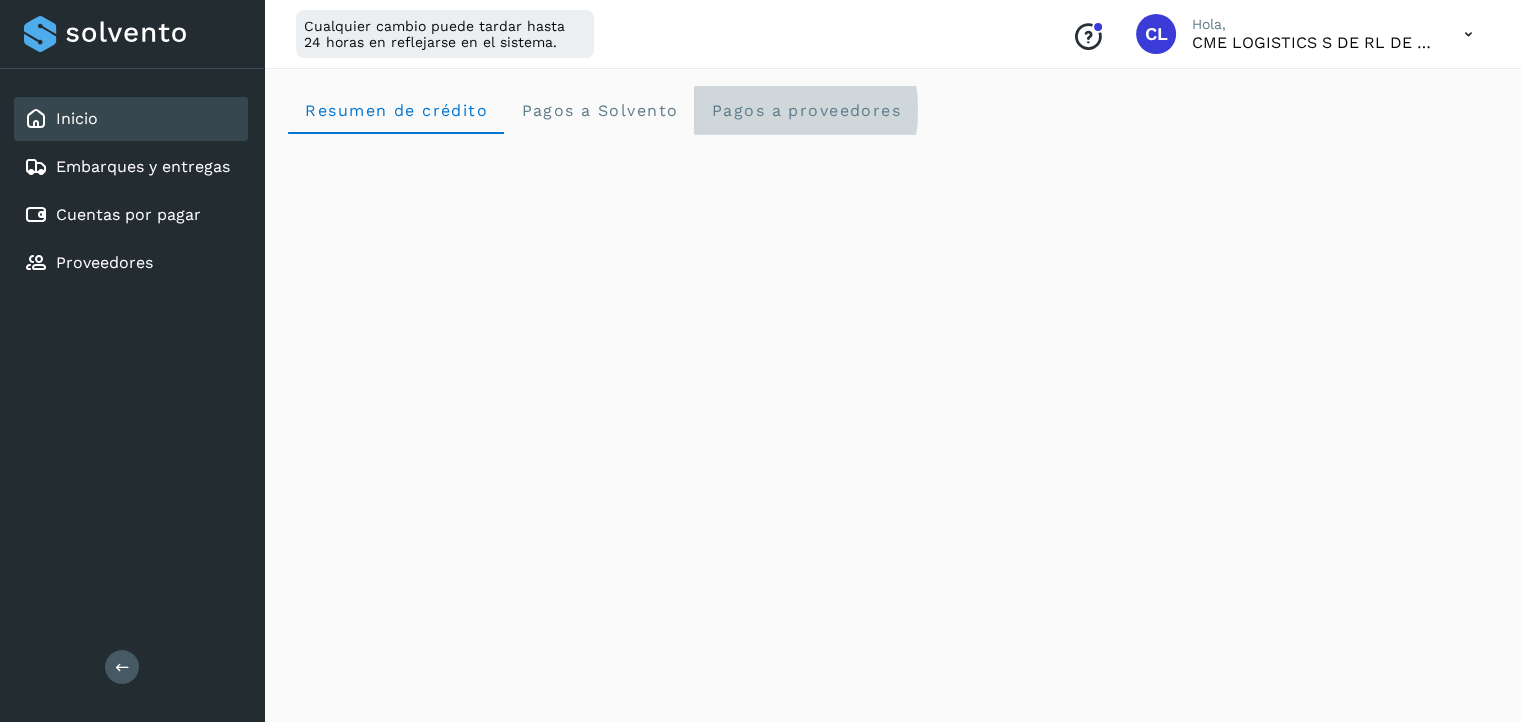 click on "Pagos a proveedores" 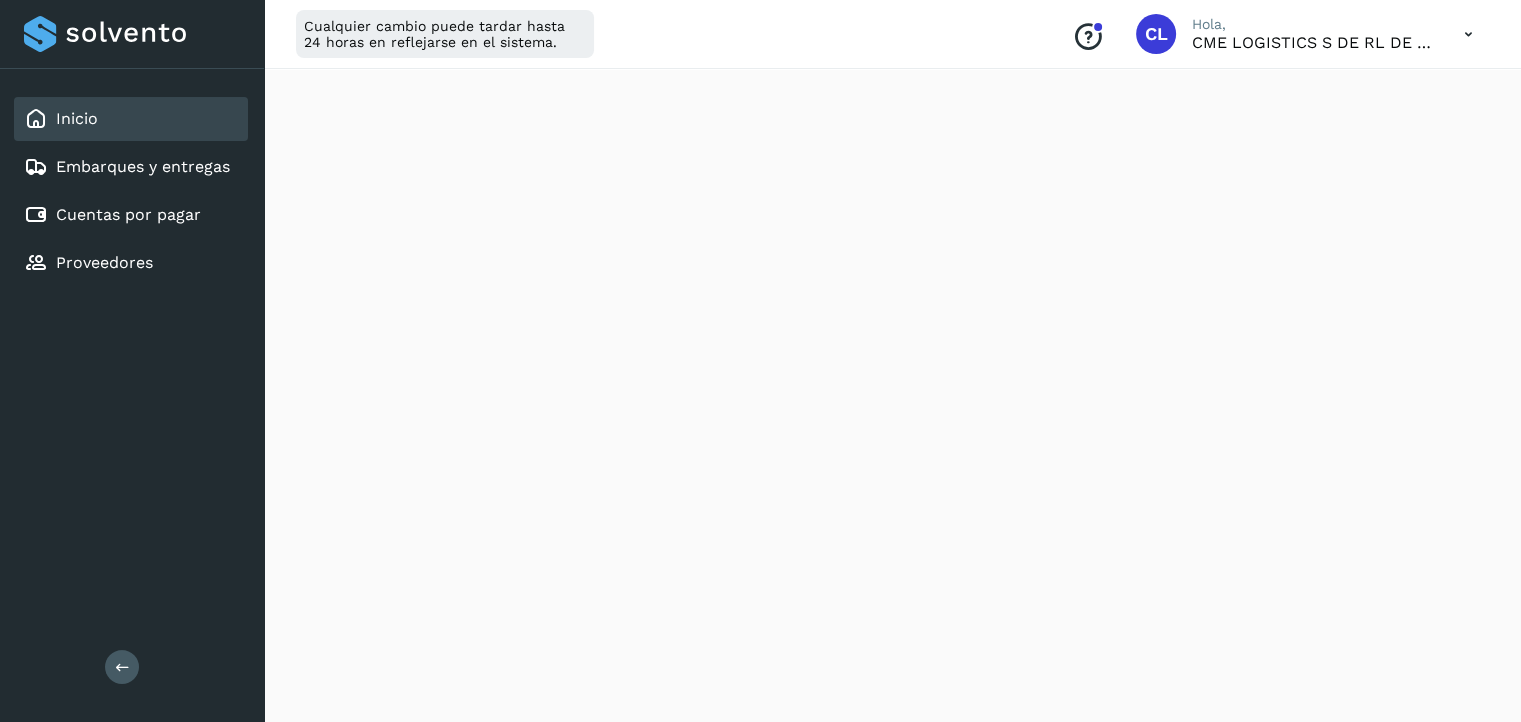 scroll, scrollTop: 798, scrollLeft: 0, axis: vertical 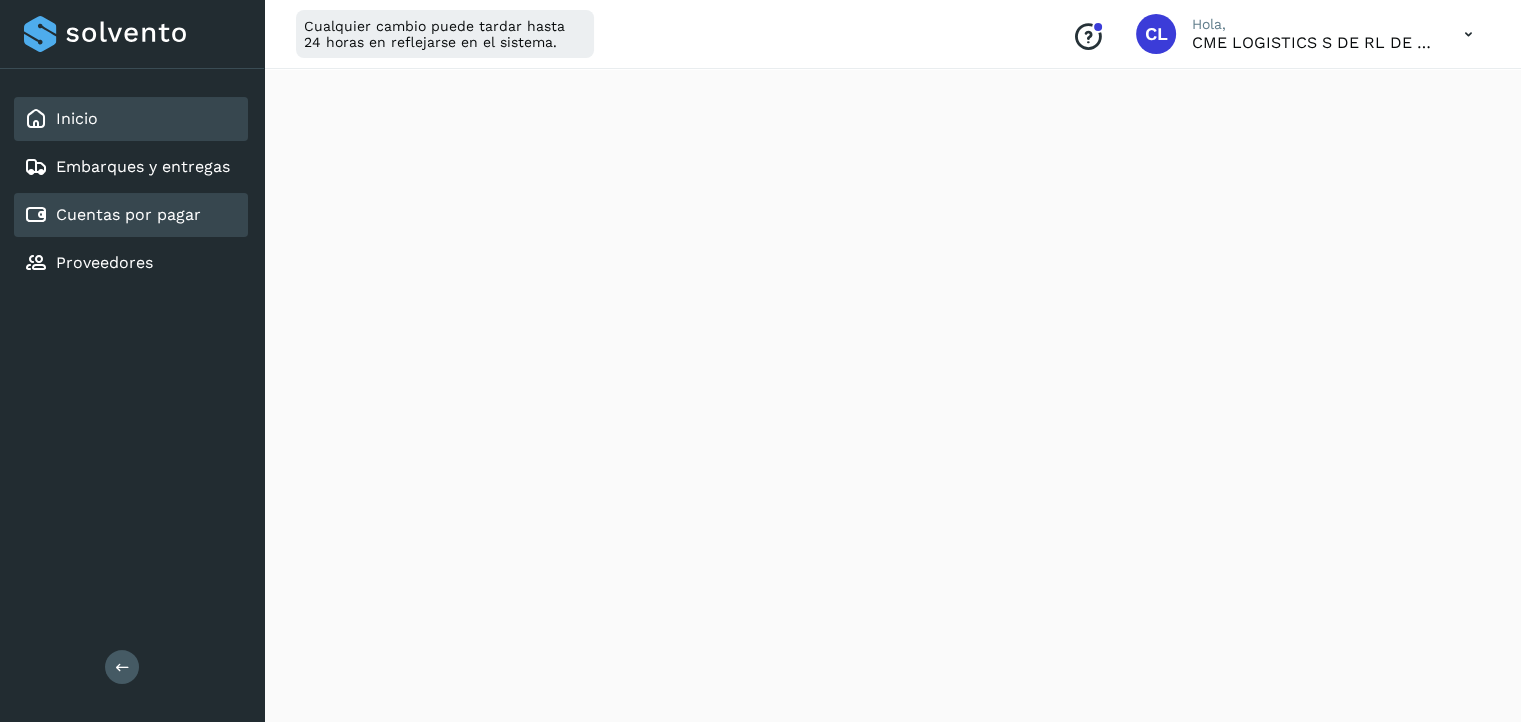 click on "Cuentas por pagar" at bounding box center (128, 214) 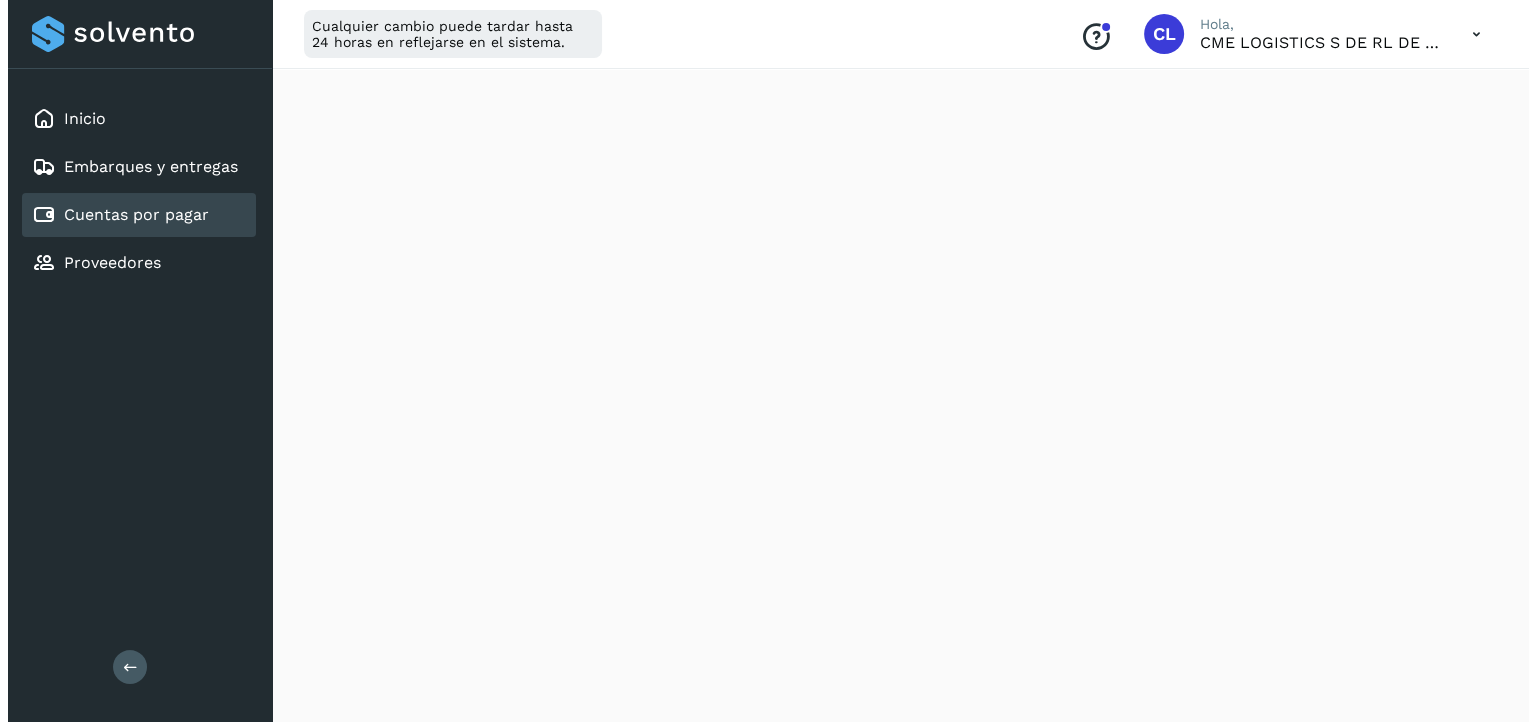 scroll, scrollTop: 0, scrollLeft: 0, axis: both 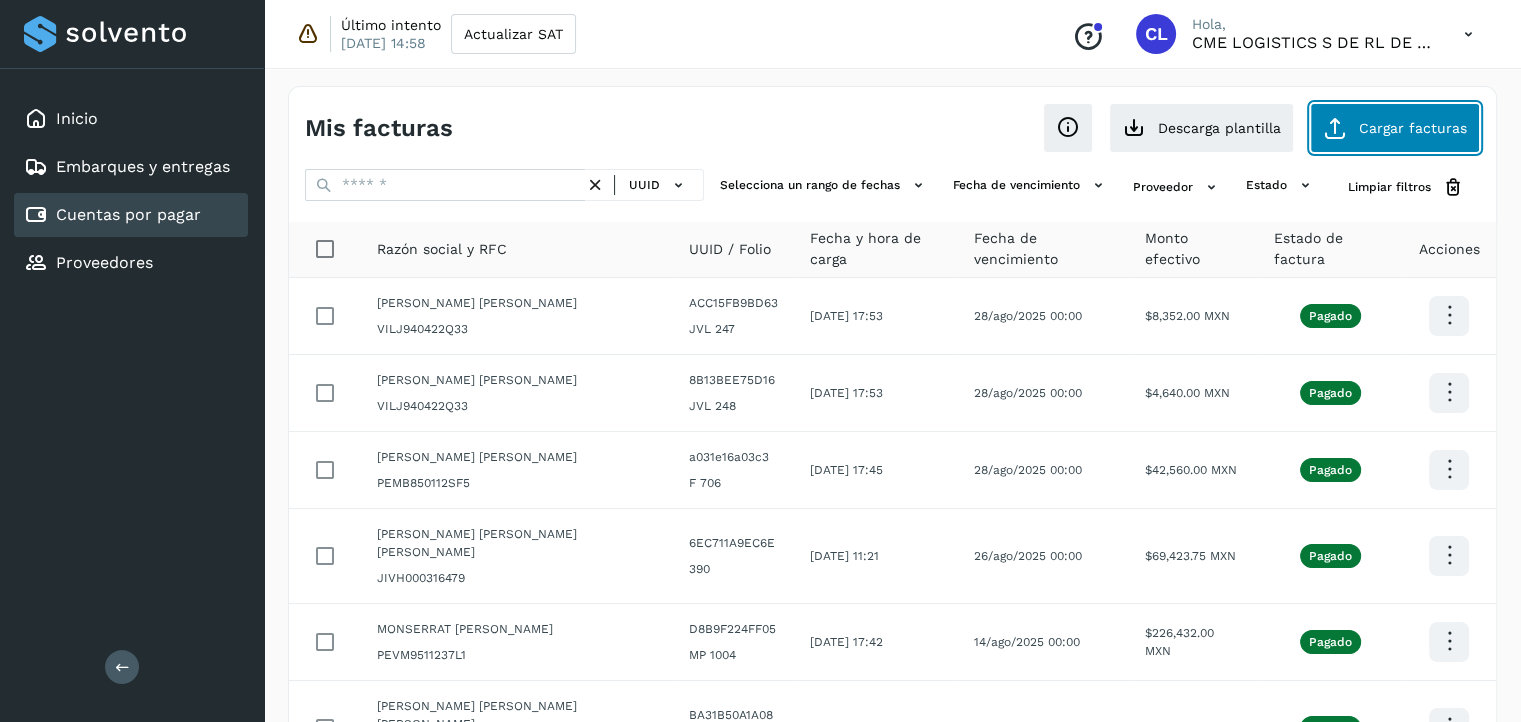 click on "Cargar facturas" 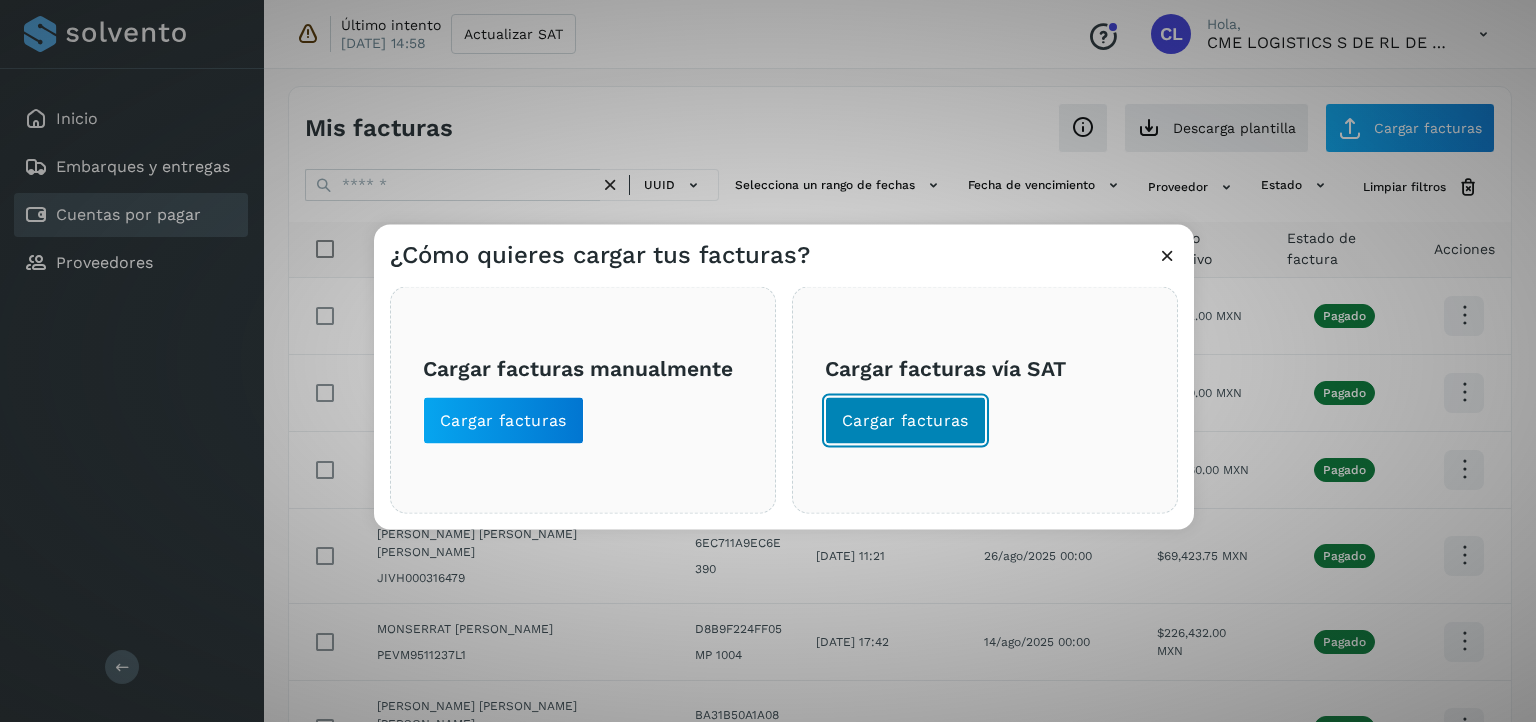 click on "Cargar facturas" 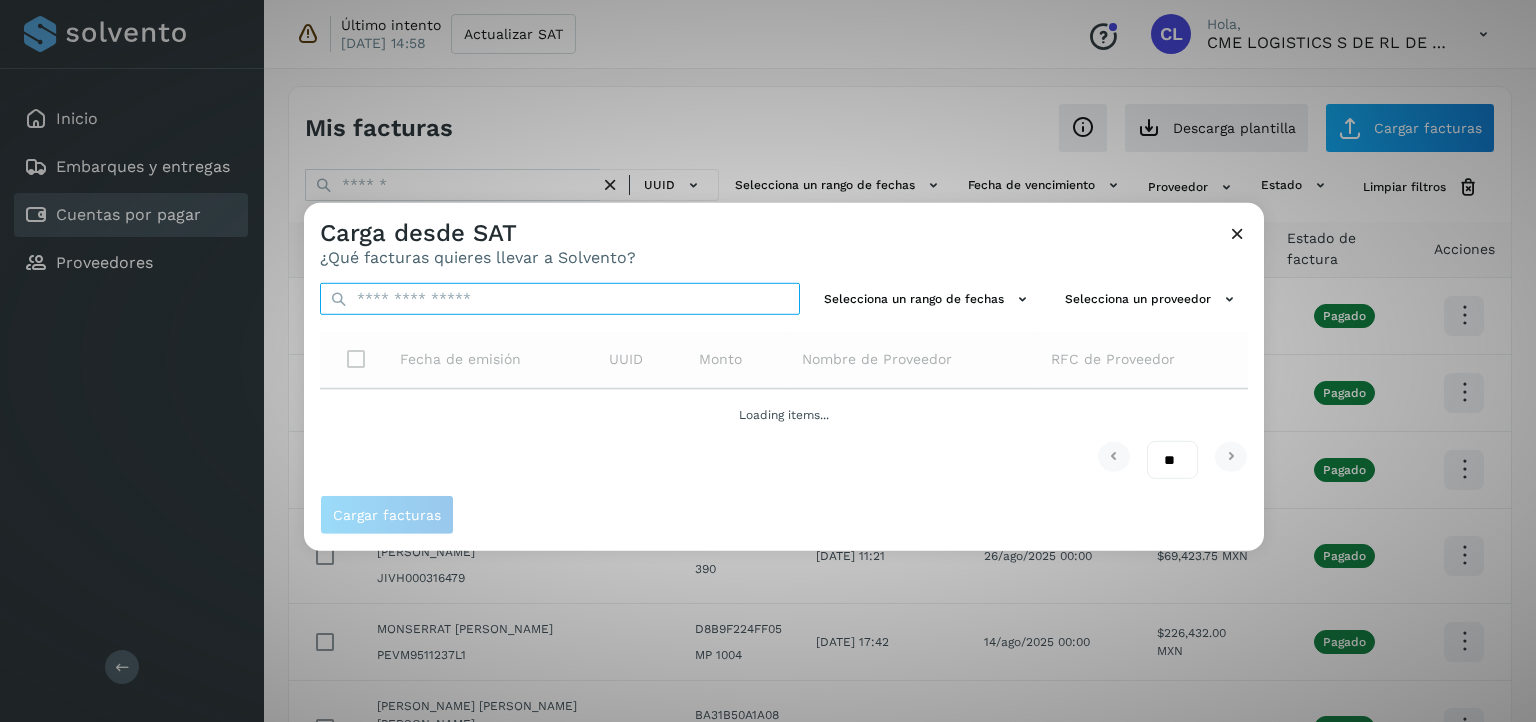 click at bounding box center [560, 299] 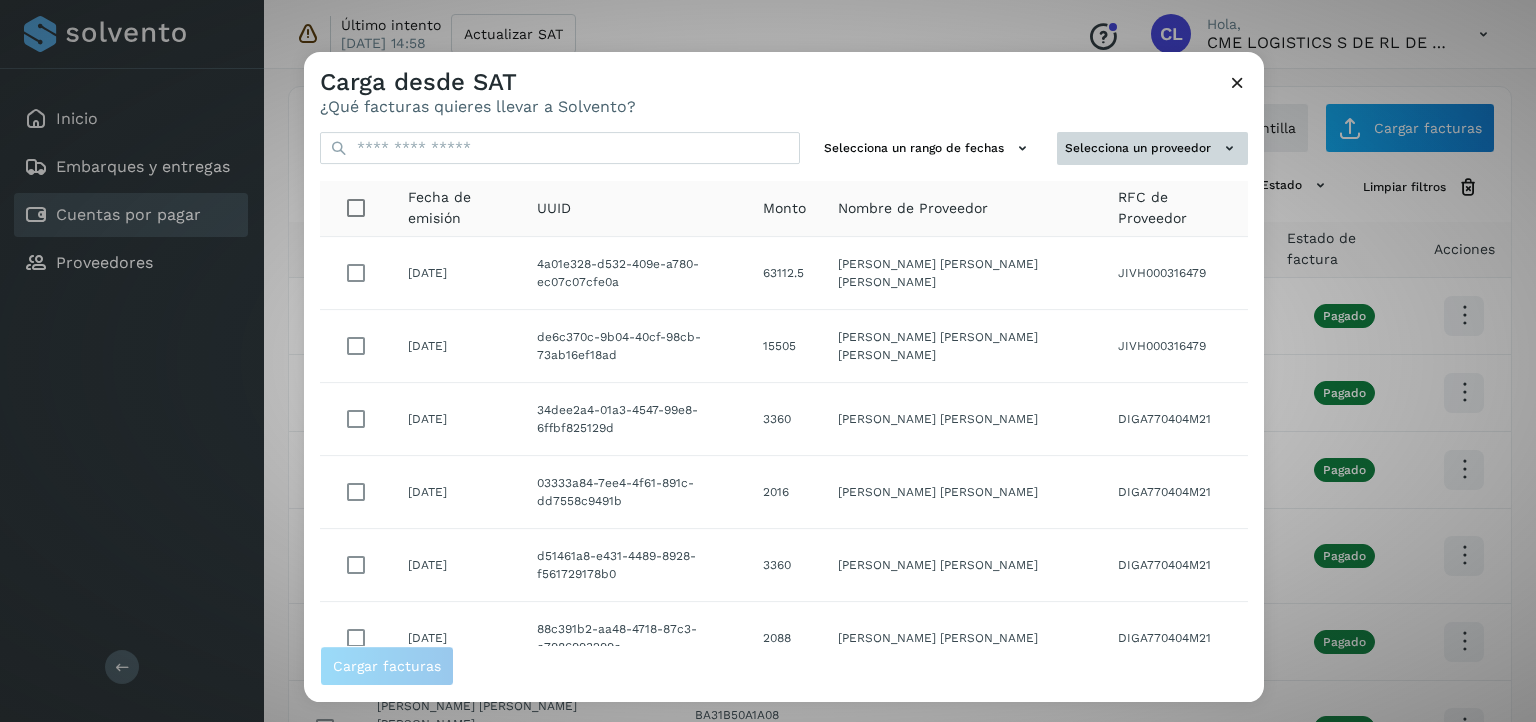 click on "Selecciona un proveedor" at bounding box center (1152, 148) 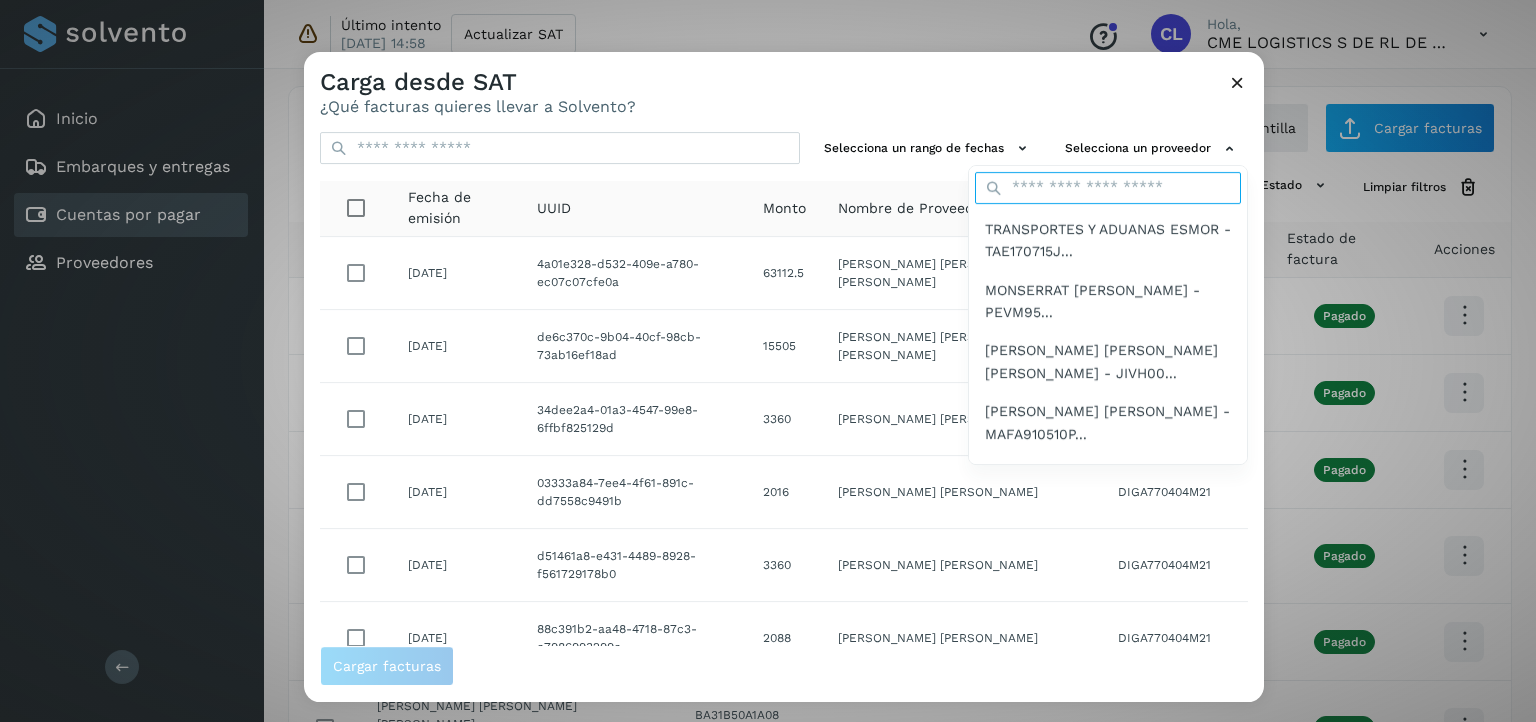 click at bounding box center [1108, 188] 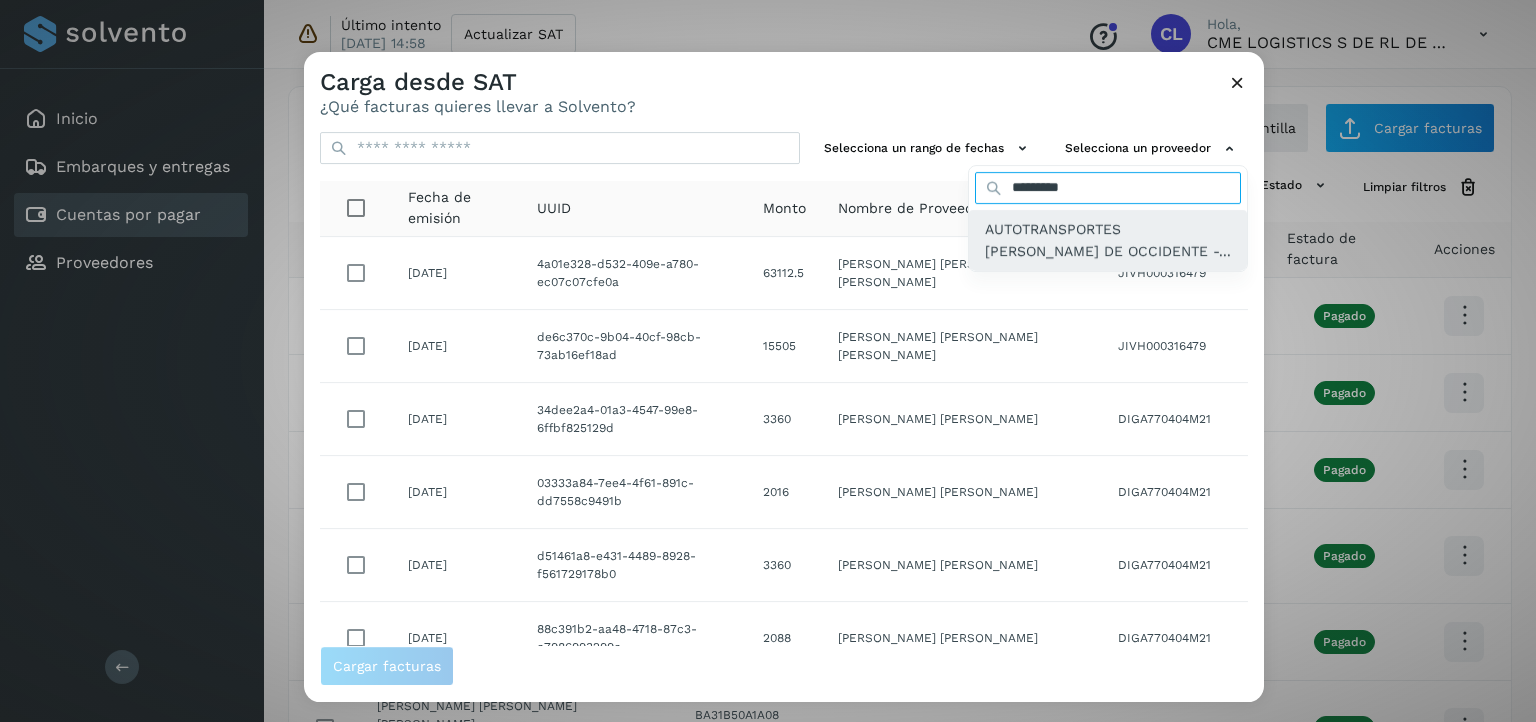 type on "*********" 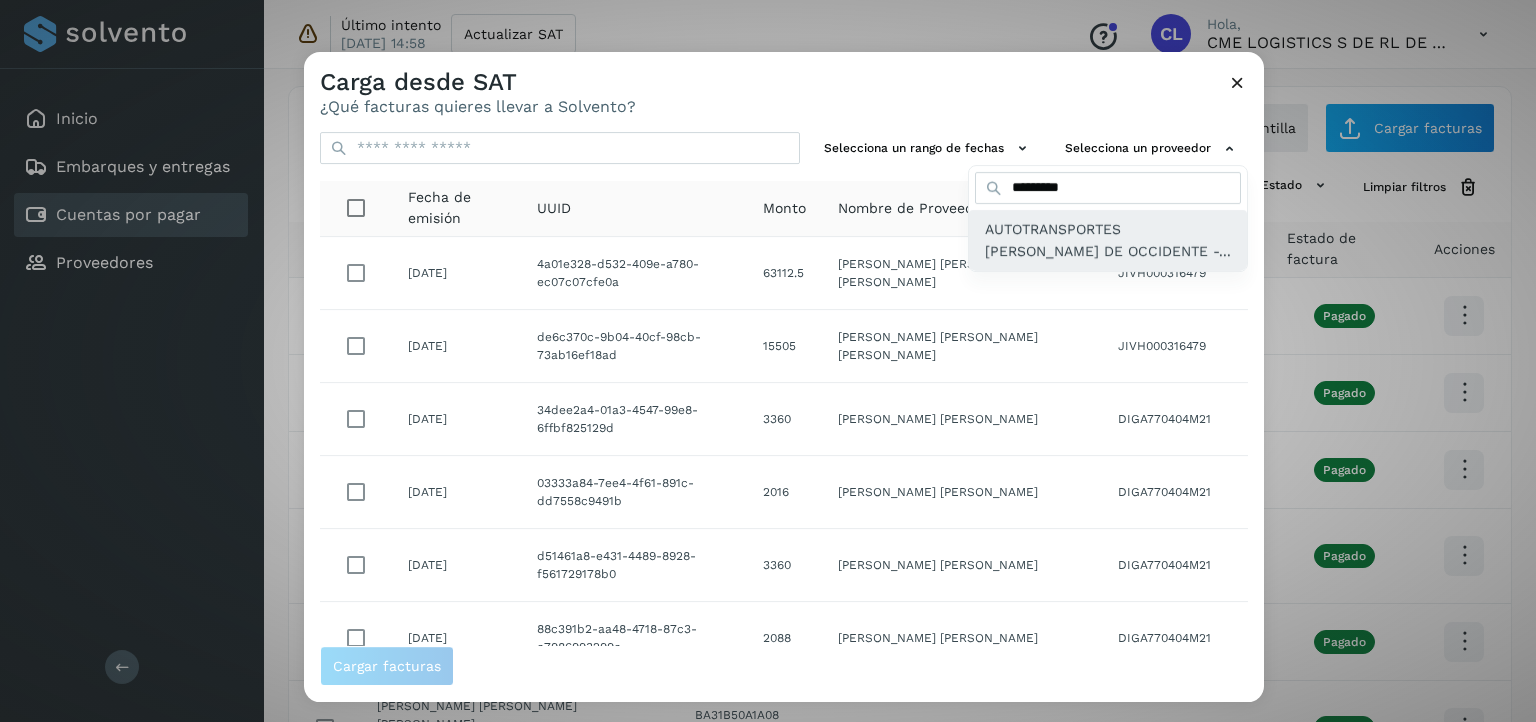 click on "AUTOTRANSPORTES [PERSON_NAME] DE OCCIDENTE -..." at bounding box center (1108, 240) 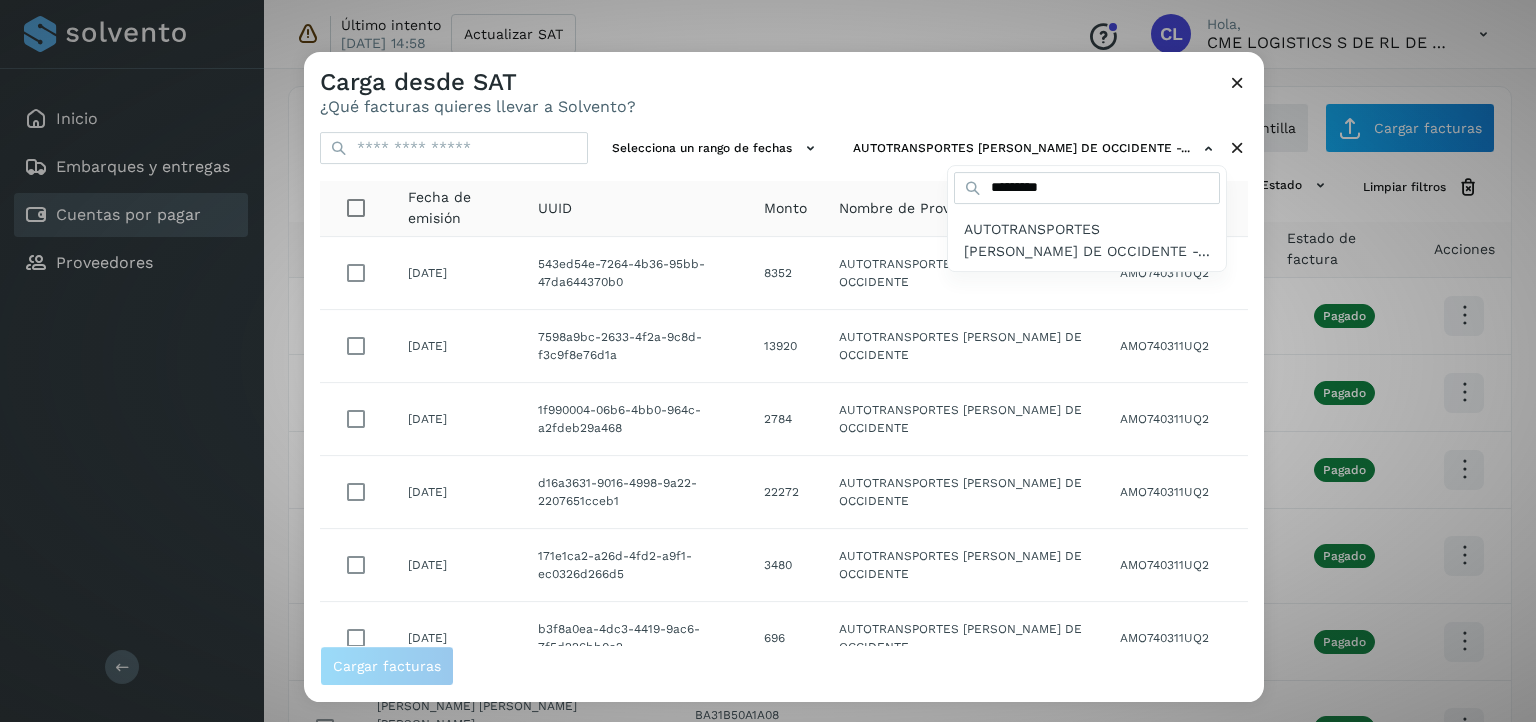 drag, startPoint x: 1255, startPoint y: 279, endPoint x: 1253, endPoint y: 435, distance: 156.01282 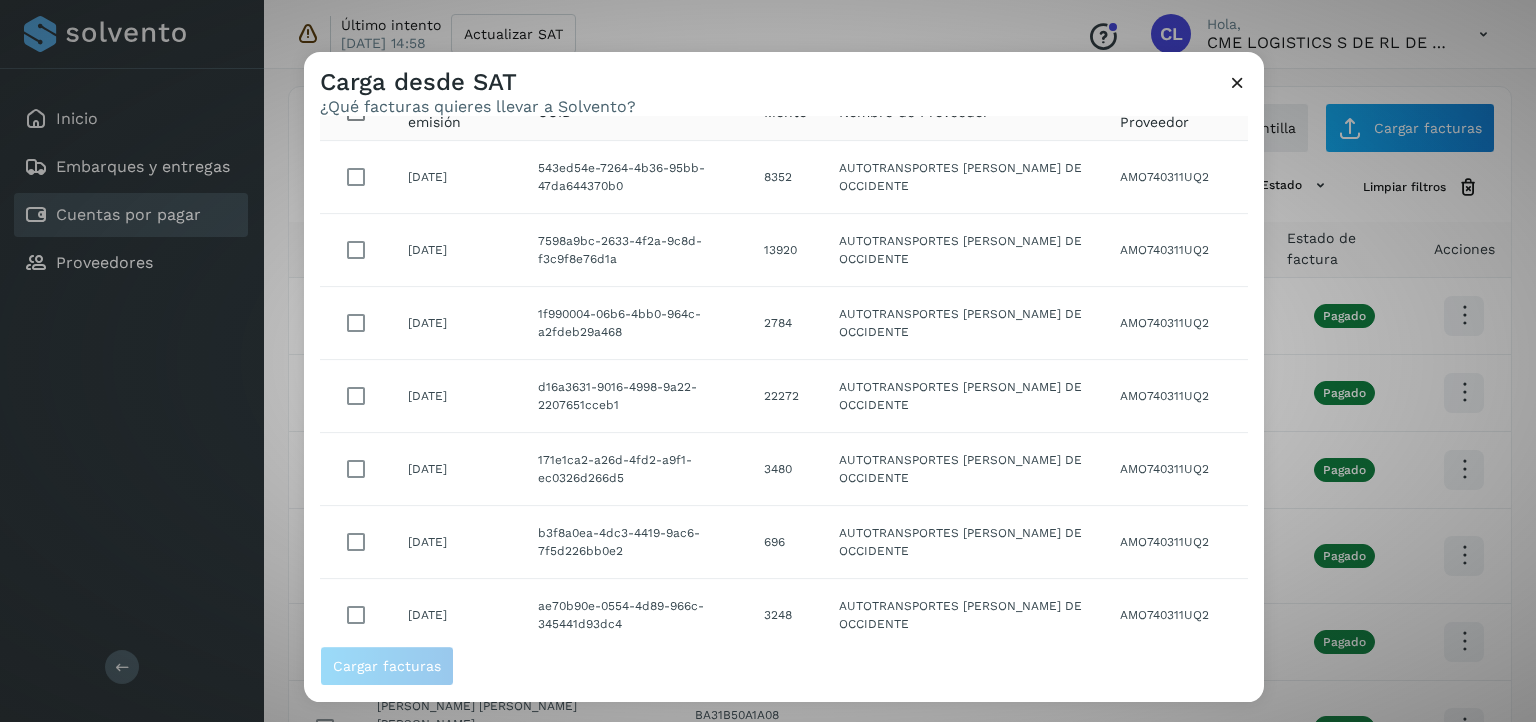 scroll, scrollTop: 0, scrollLeft: 0, axis: both 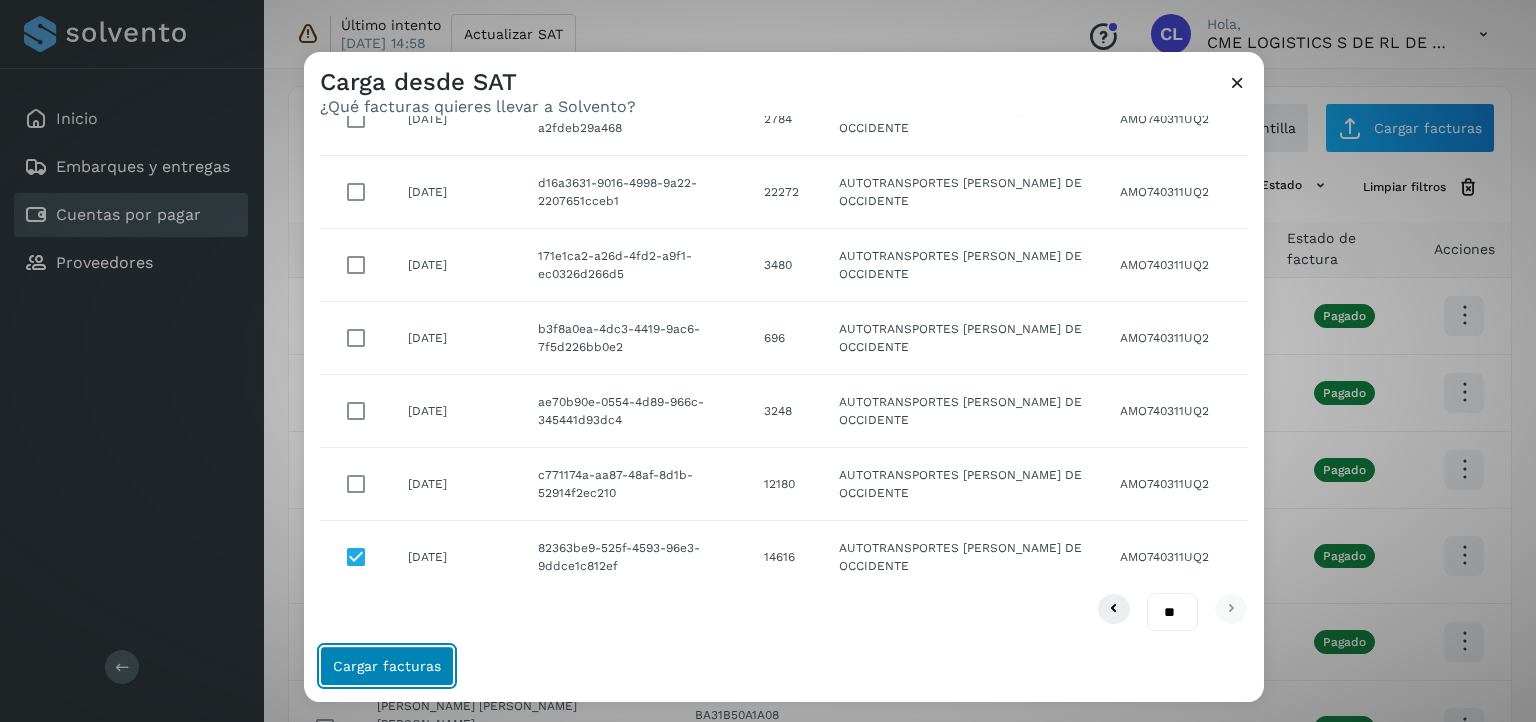 click on "Cargar facturas" 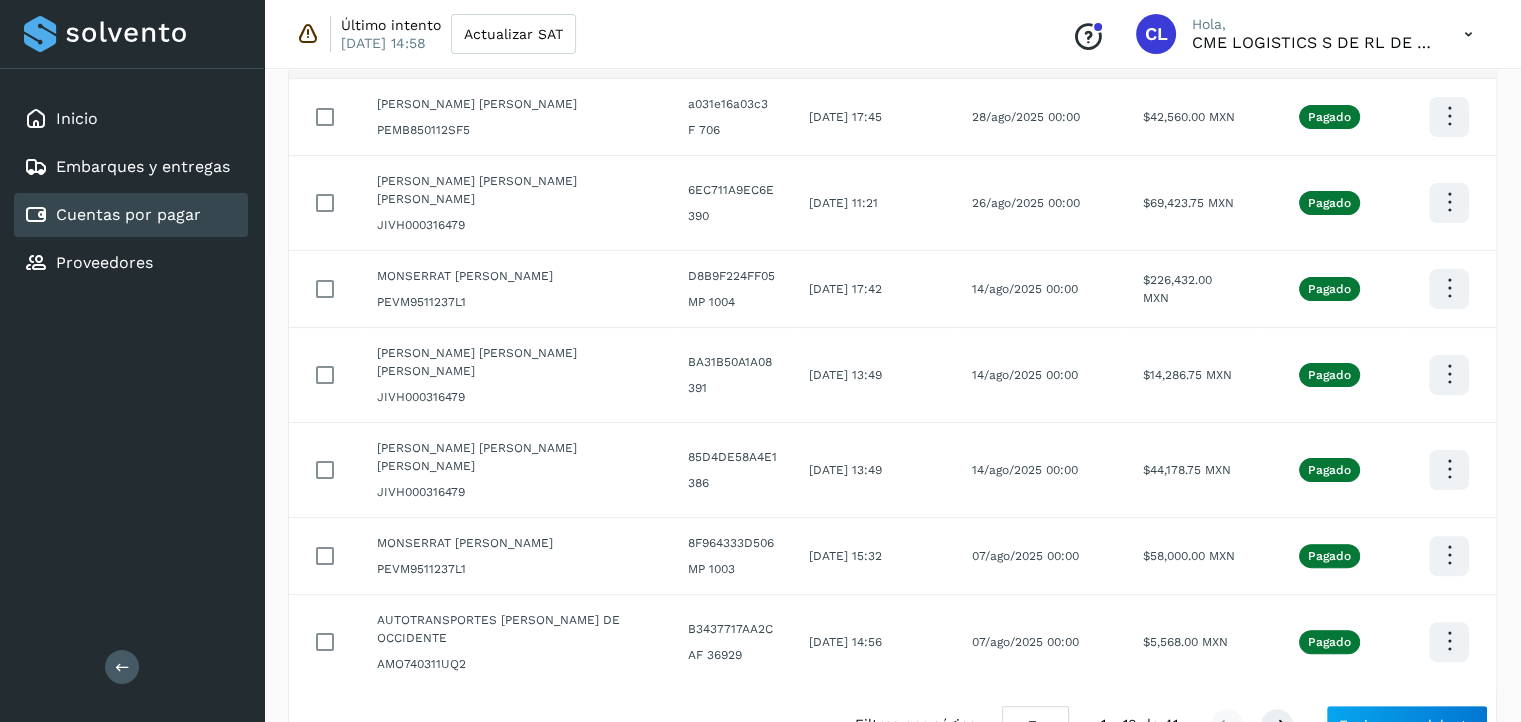 scroll, scrollTop: 536, scrollLeft: 0, axis: vertical 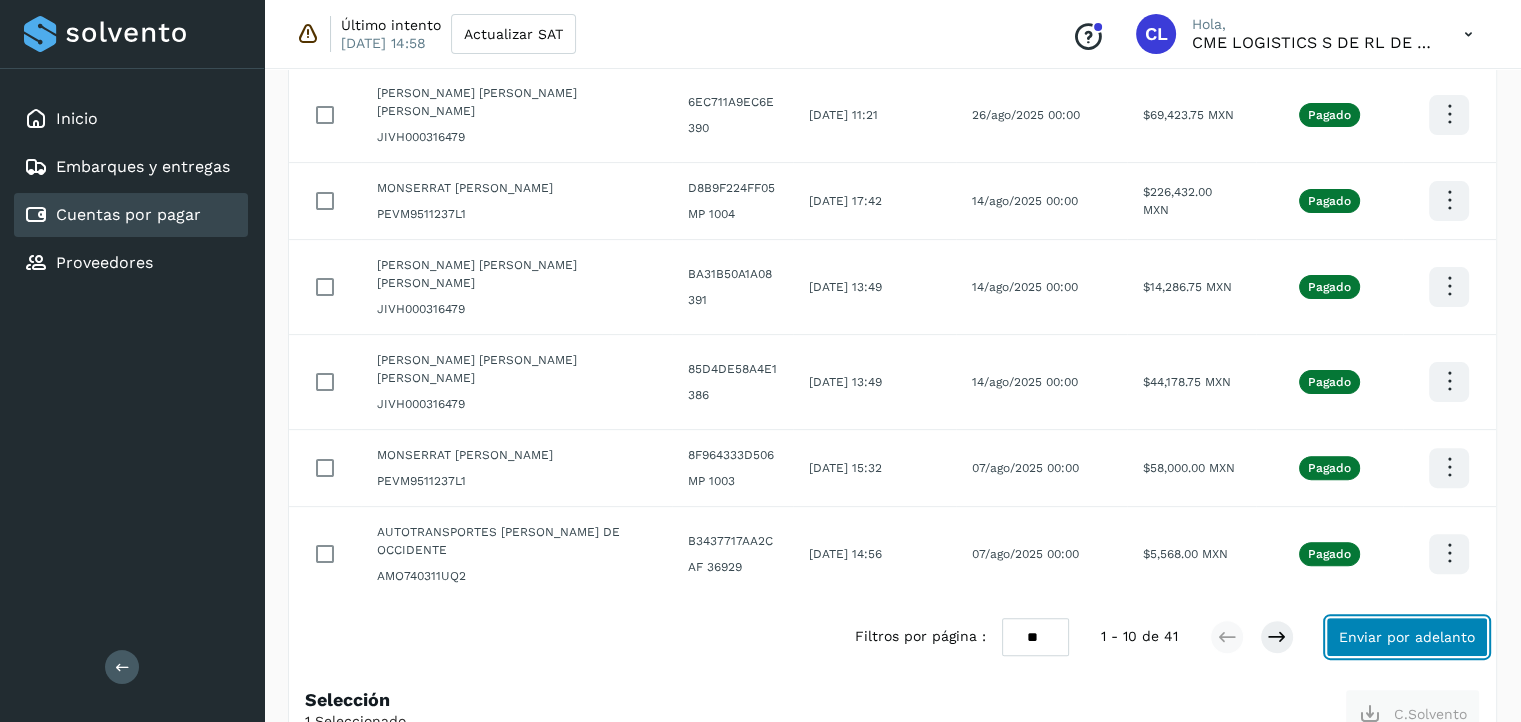 click on "Enviar por adelanto" 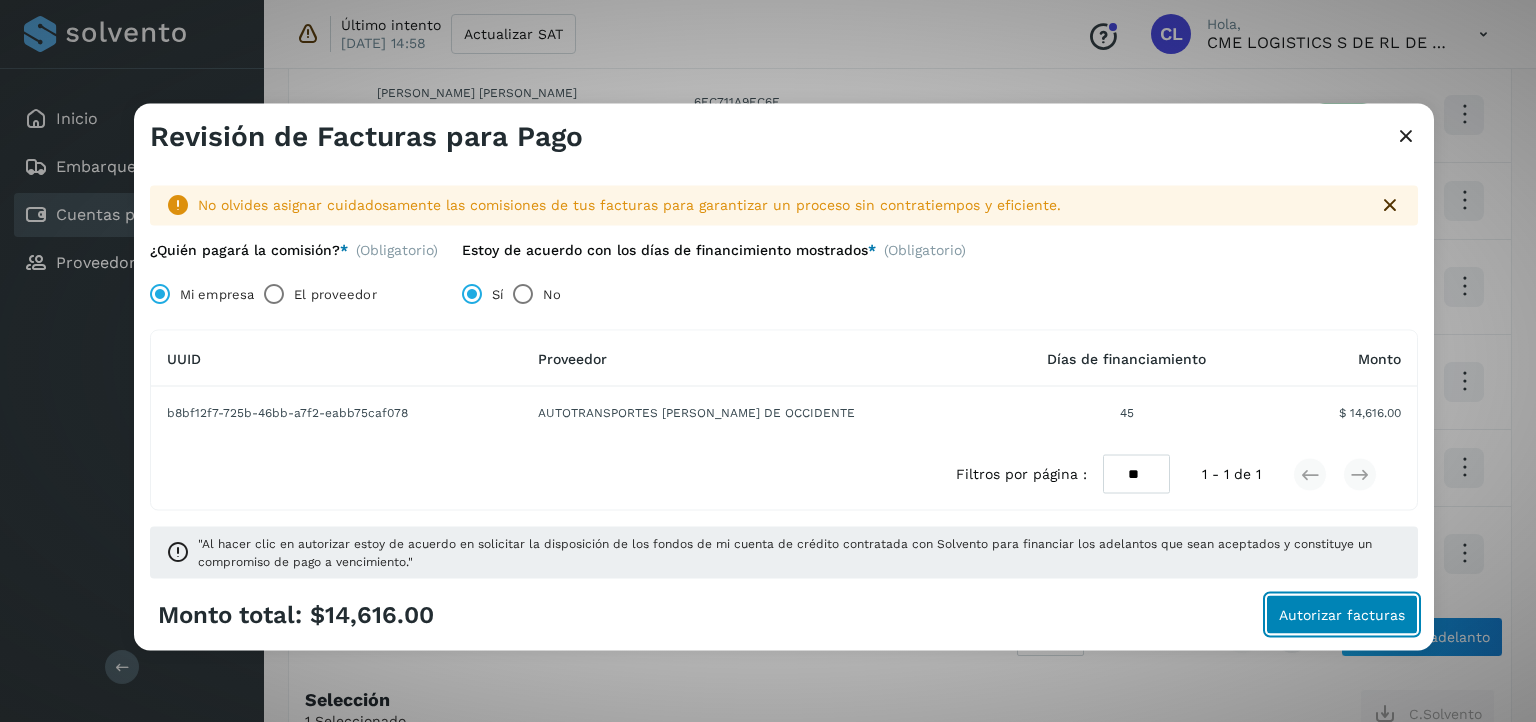 click on "Autorizar facturas" 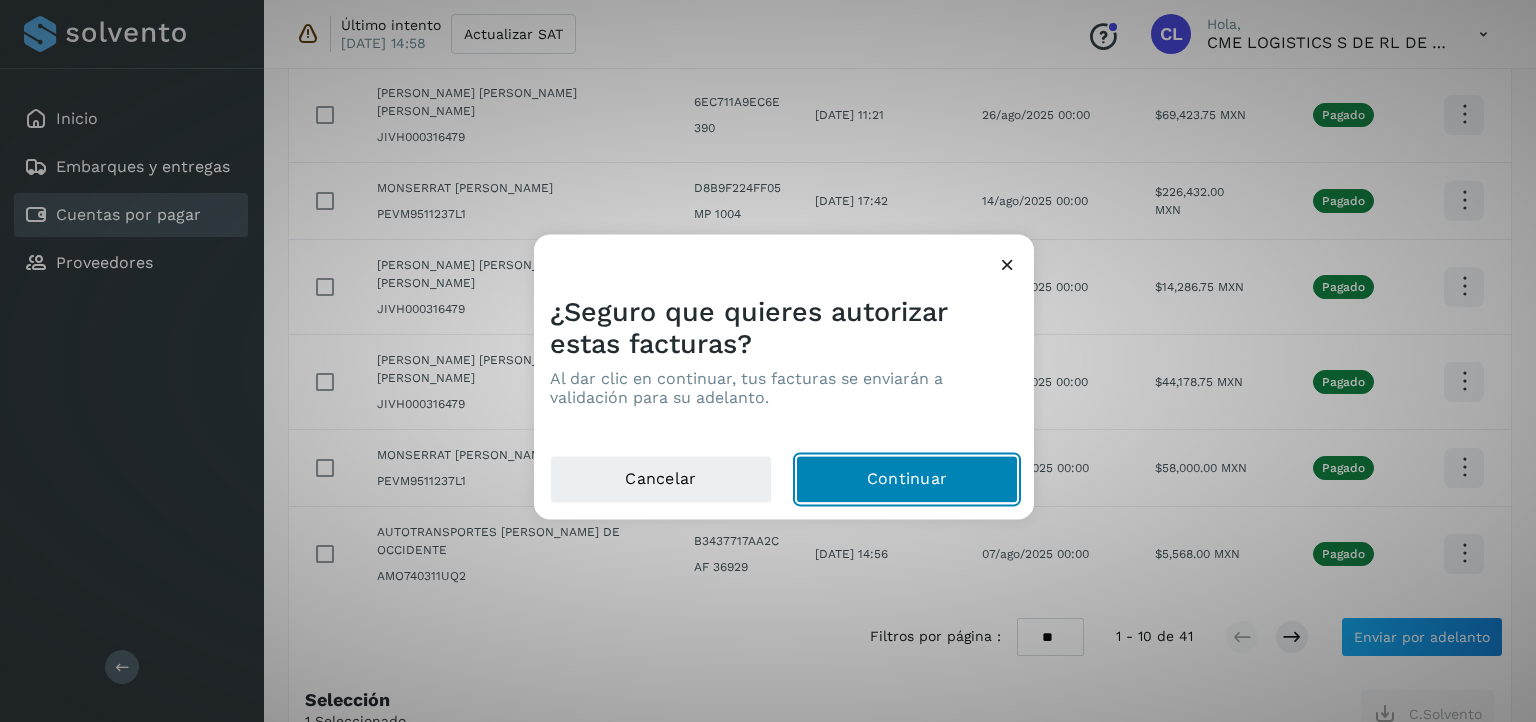 click on "Continuar" 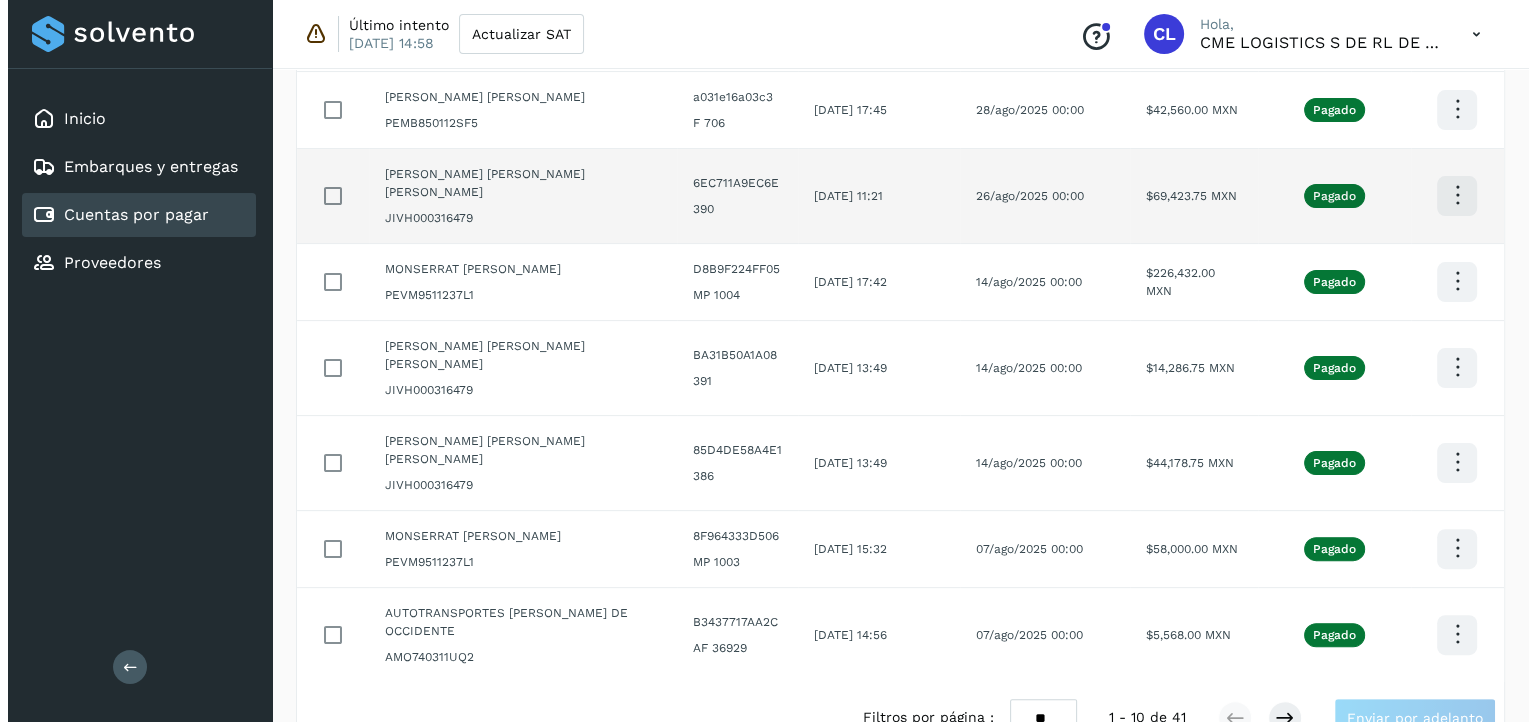 scroll, scrollTop: 0, scrollLeft: 0, axis: both 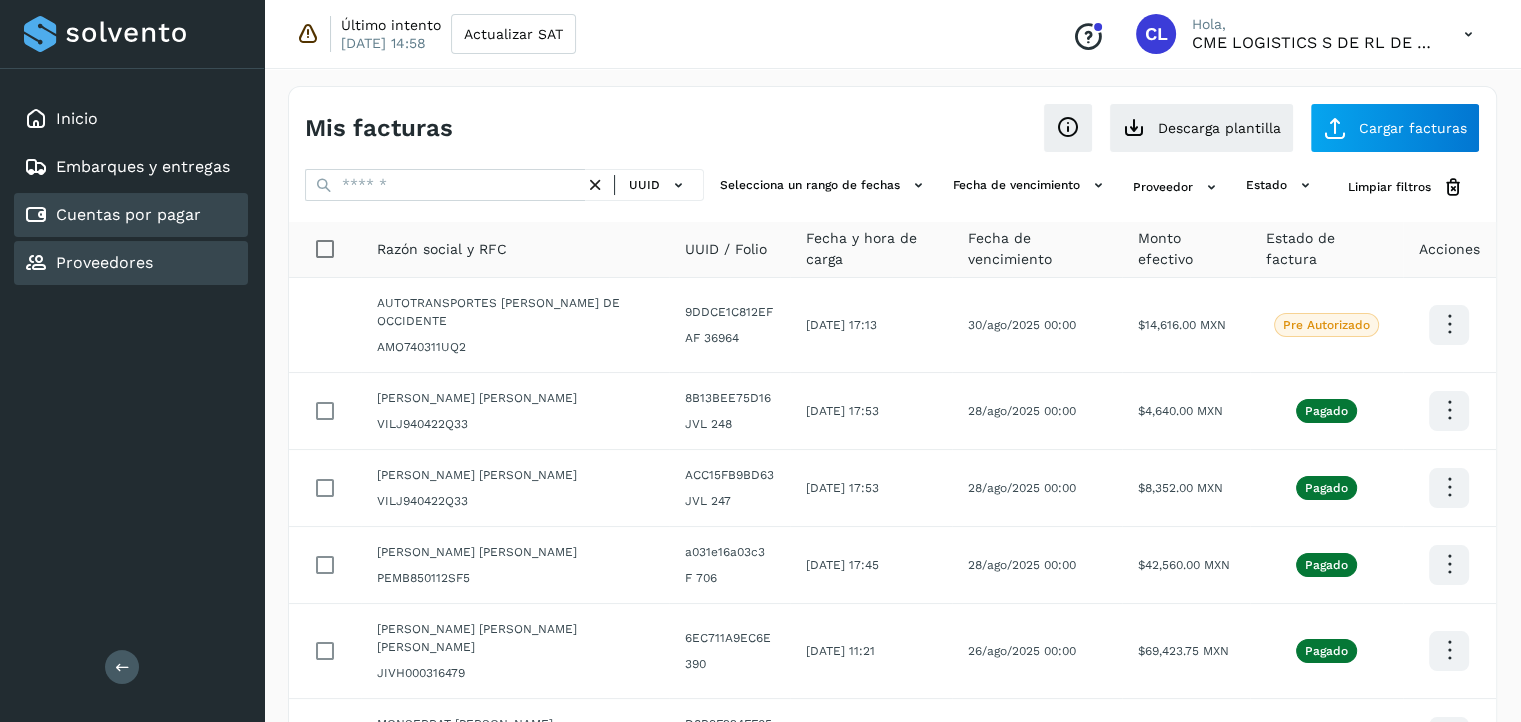 click on "Proveedores" 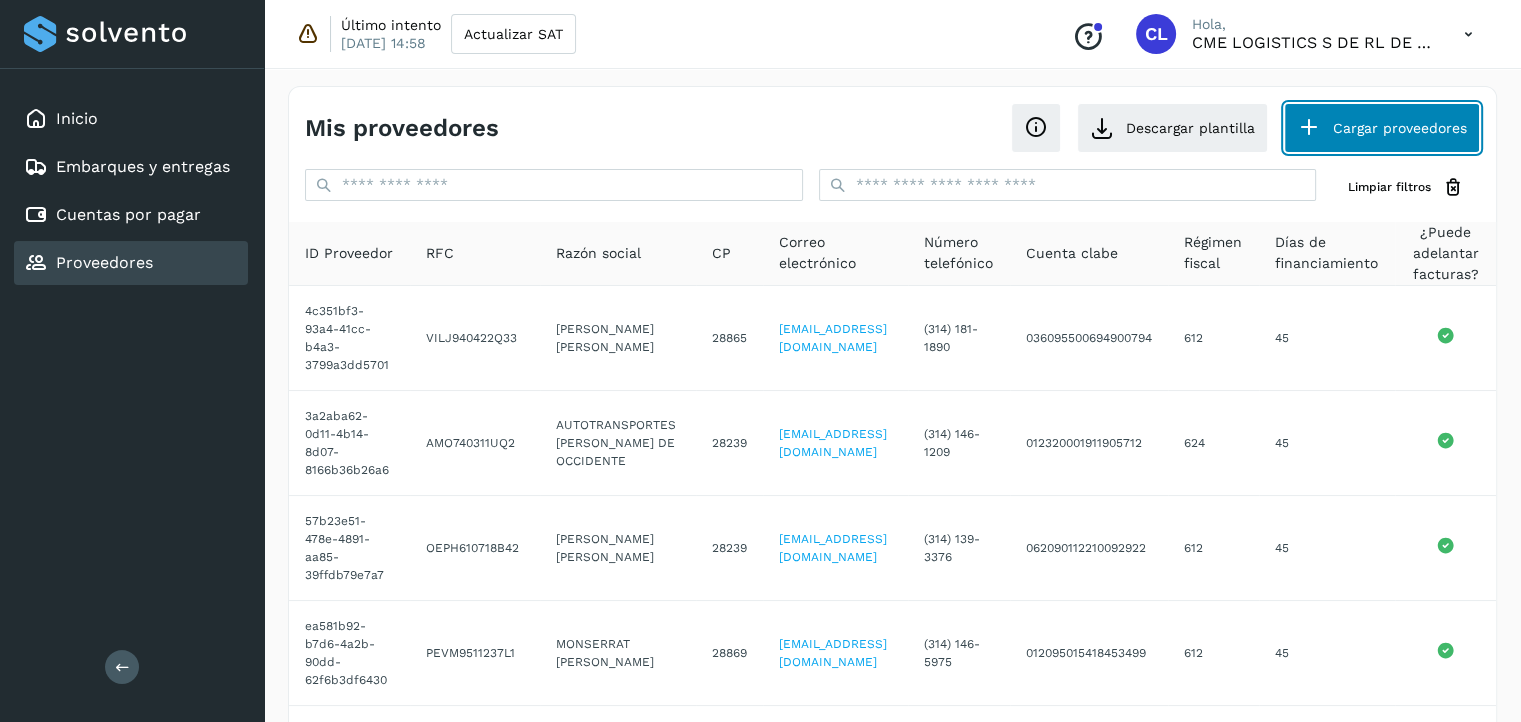 click on "Cargar proveedores" at bounding box center (1382, 128) 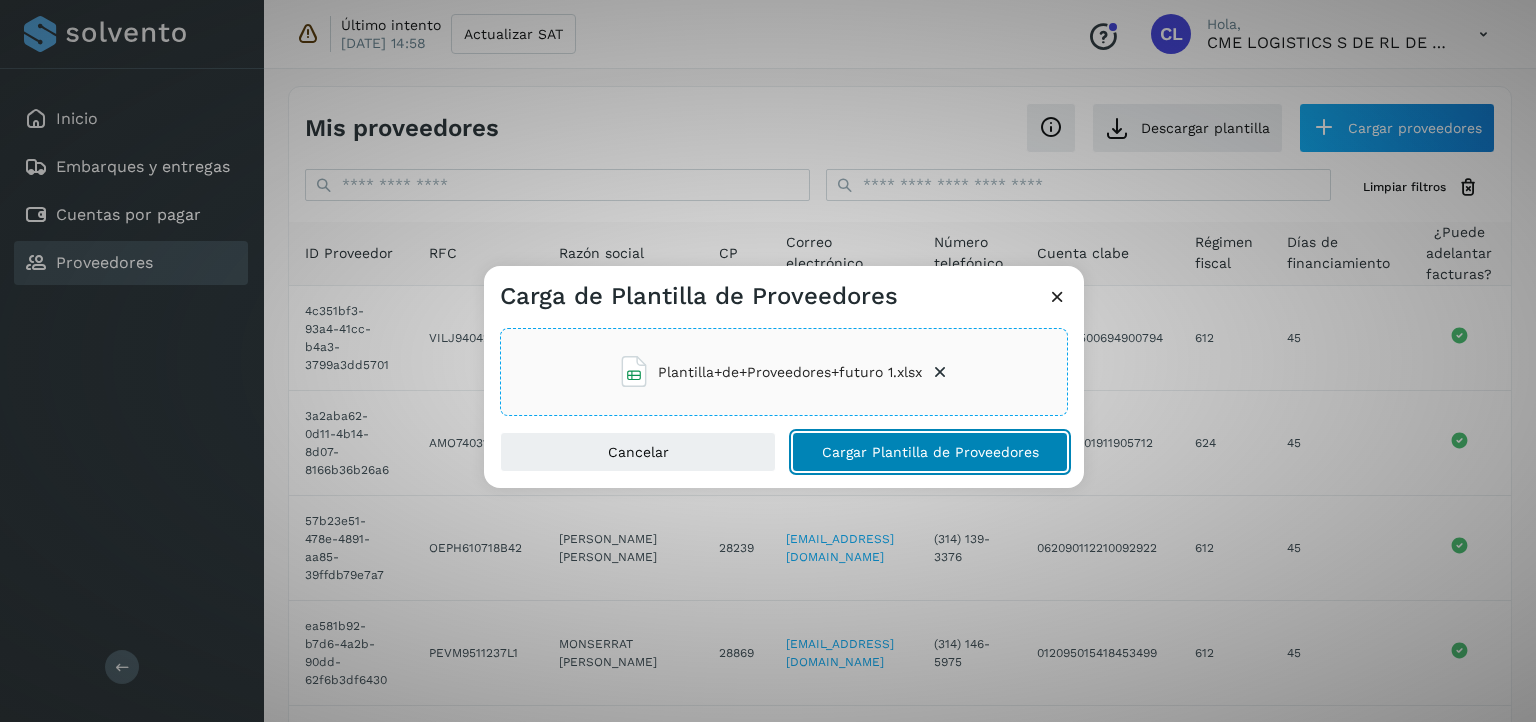click on "Cargar Plantilla de Proveedores" 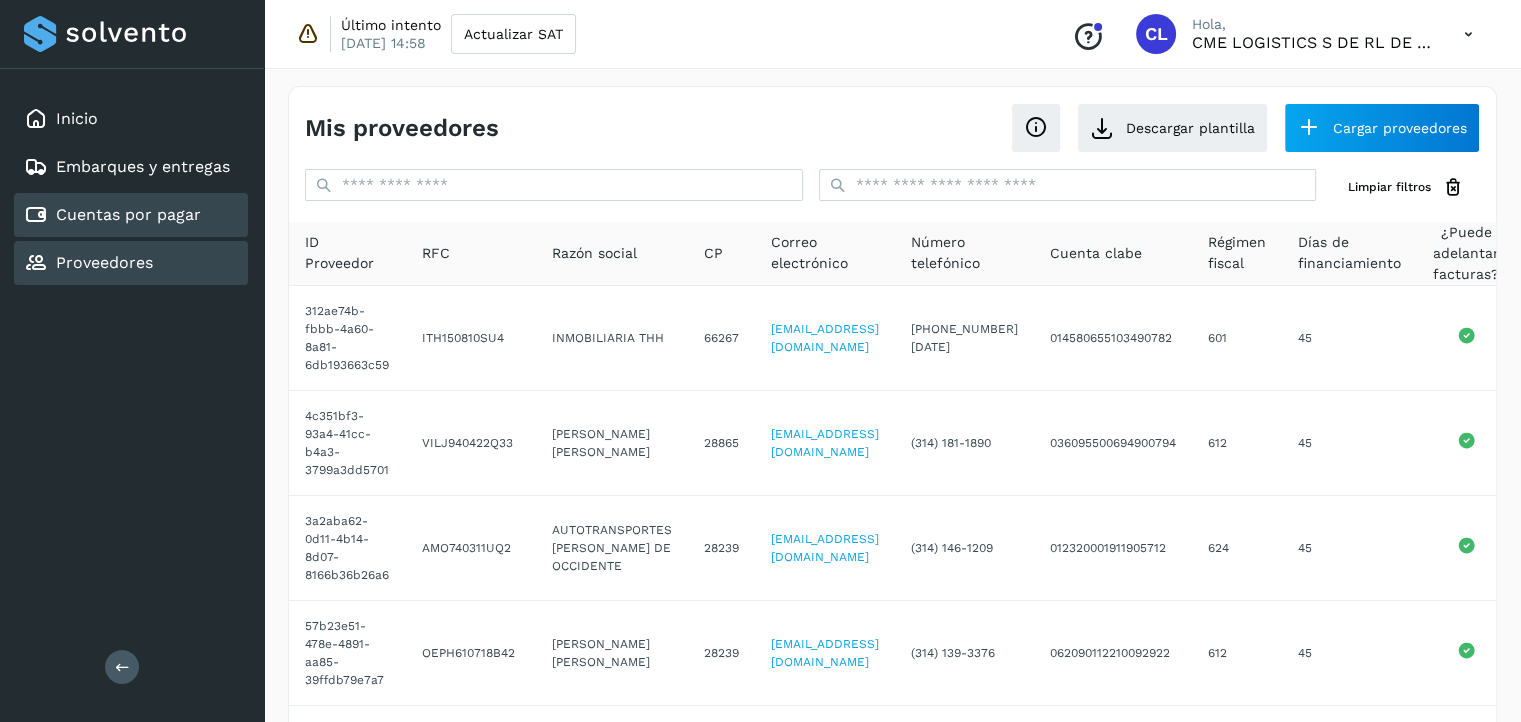 click on "Cuentas por pagar" 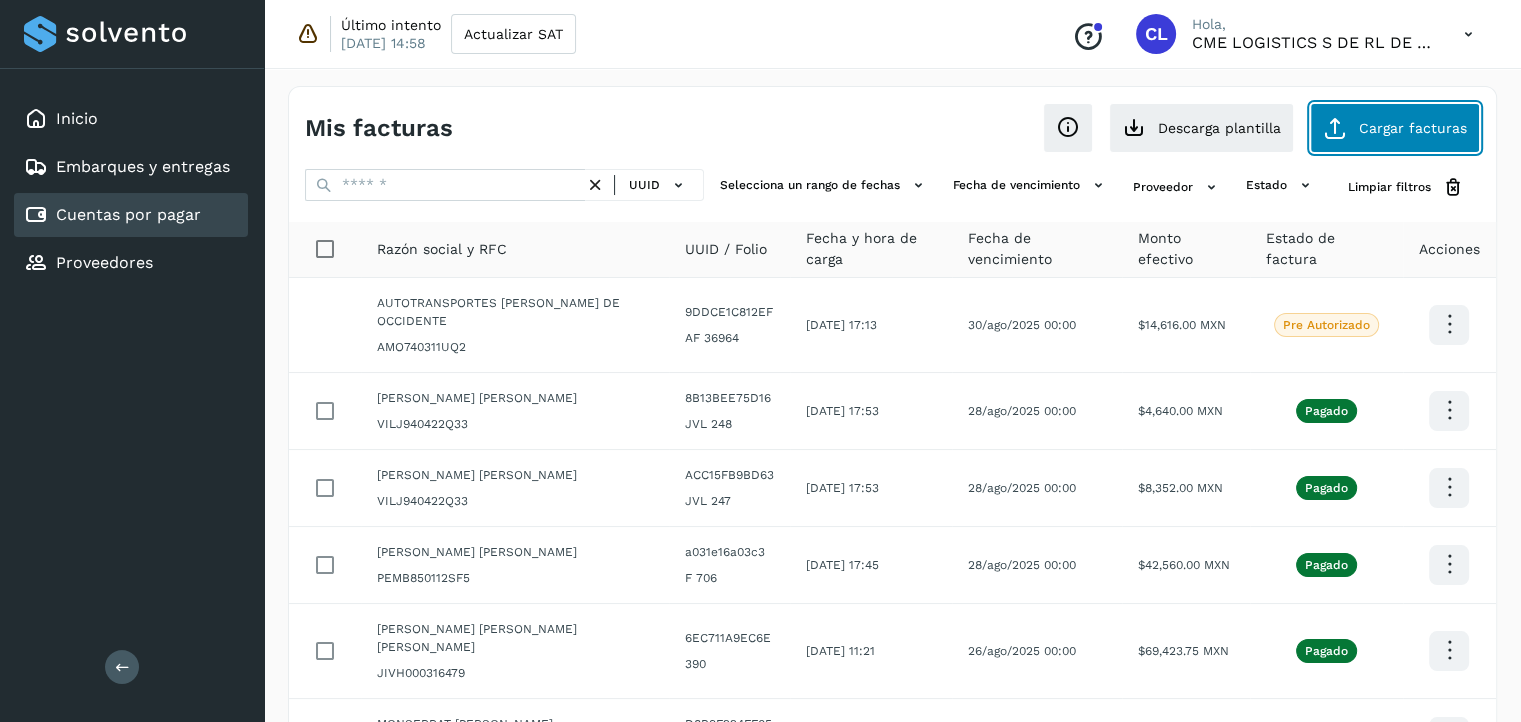 click on "Cargar facturas" 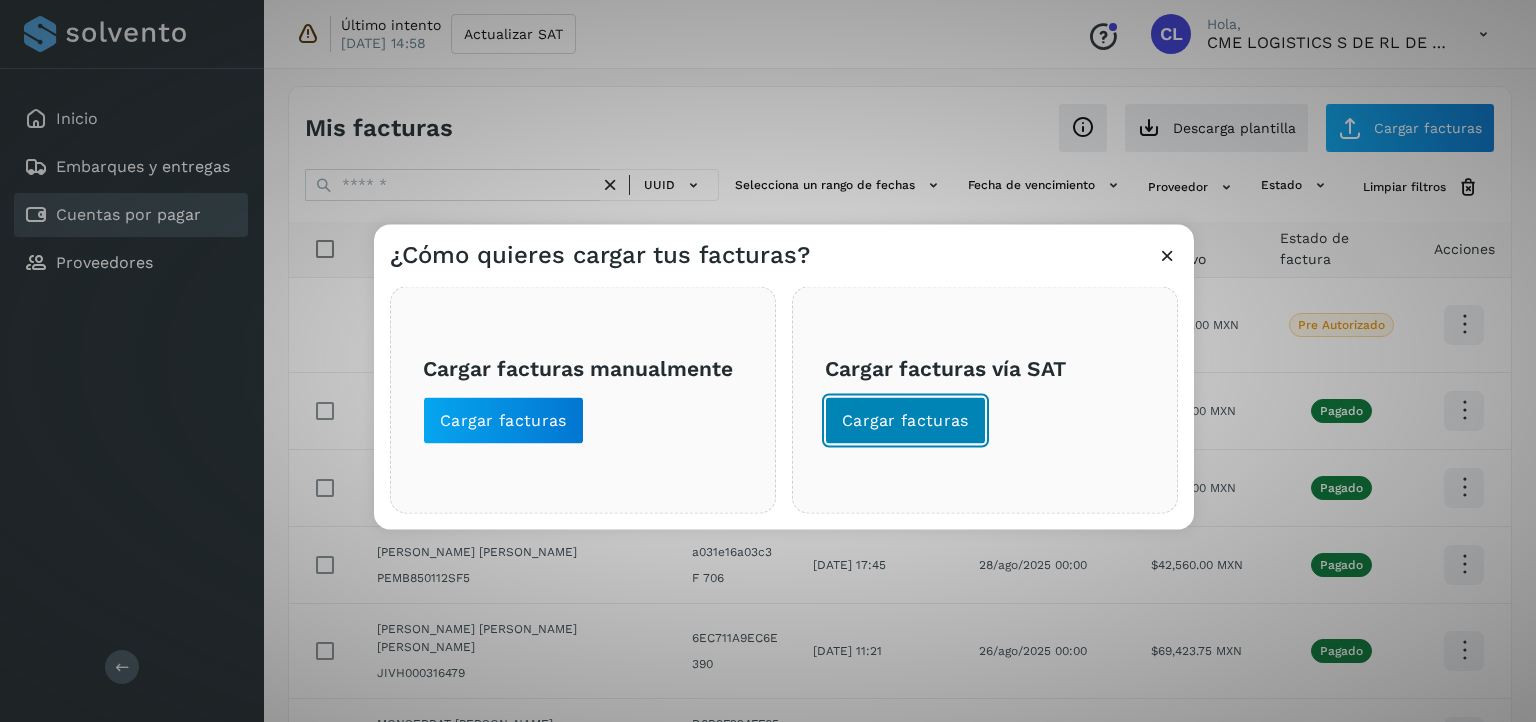 click on "Cargar facturas" 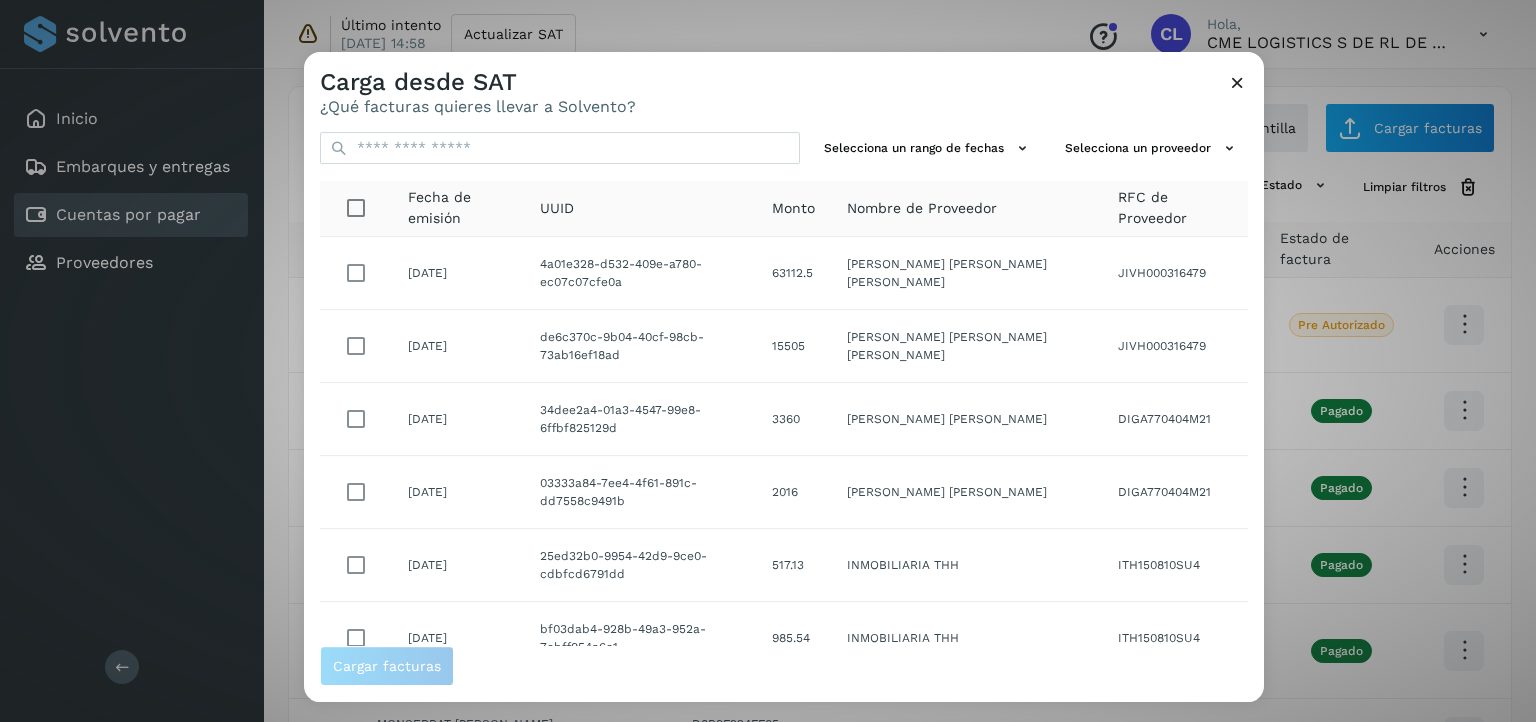 click on "RFC de Proveedor" at bounding box center (1175, 208) 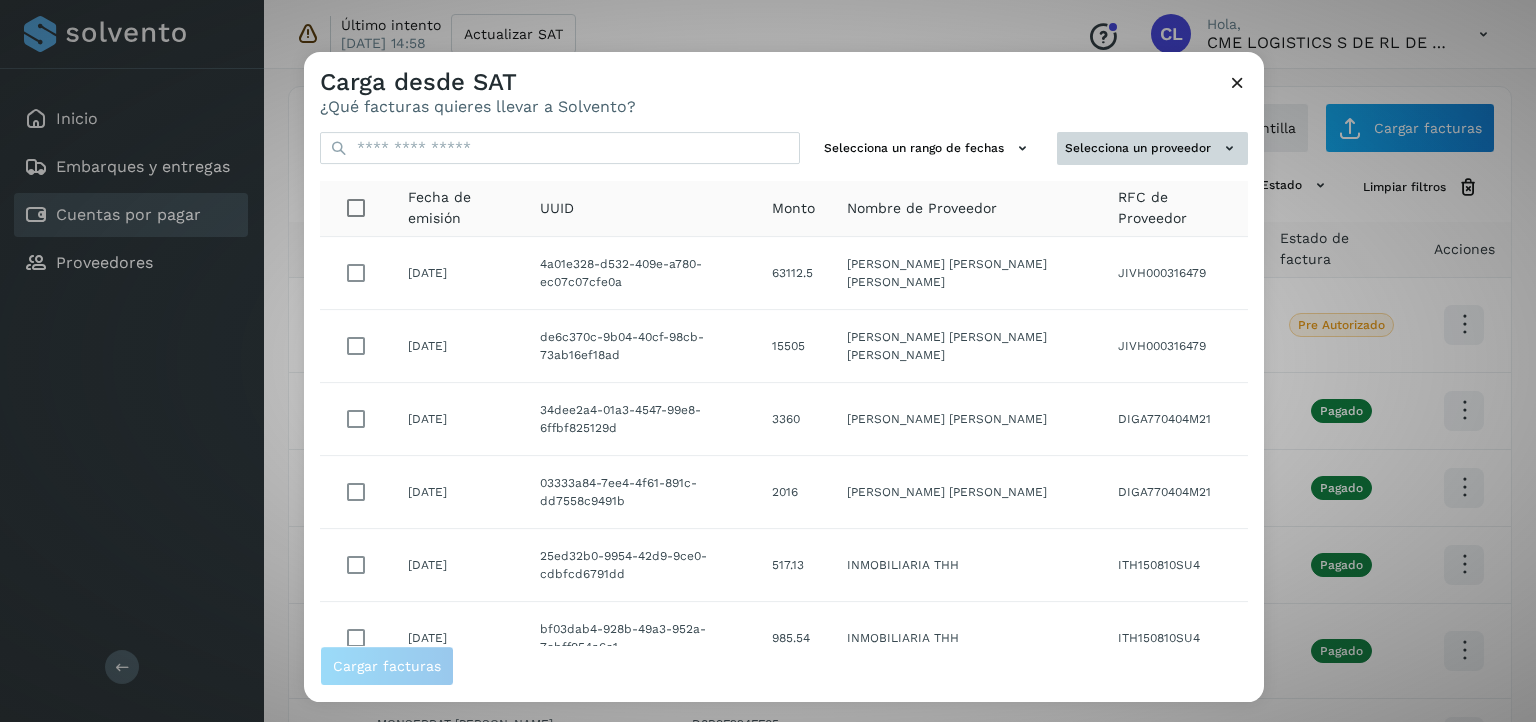 click on "Selecciona un proveedor" at bounding box center (1152, 148) 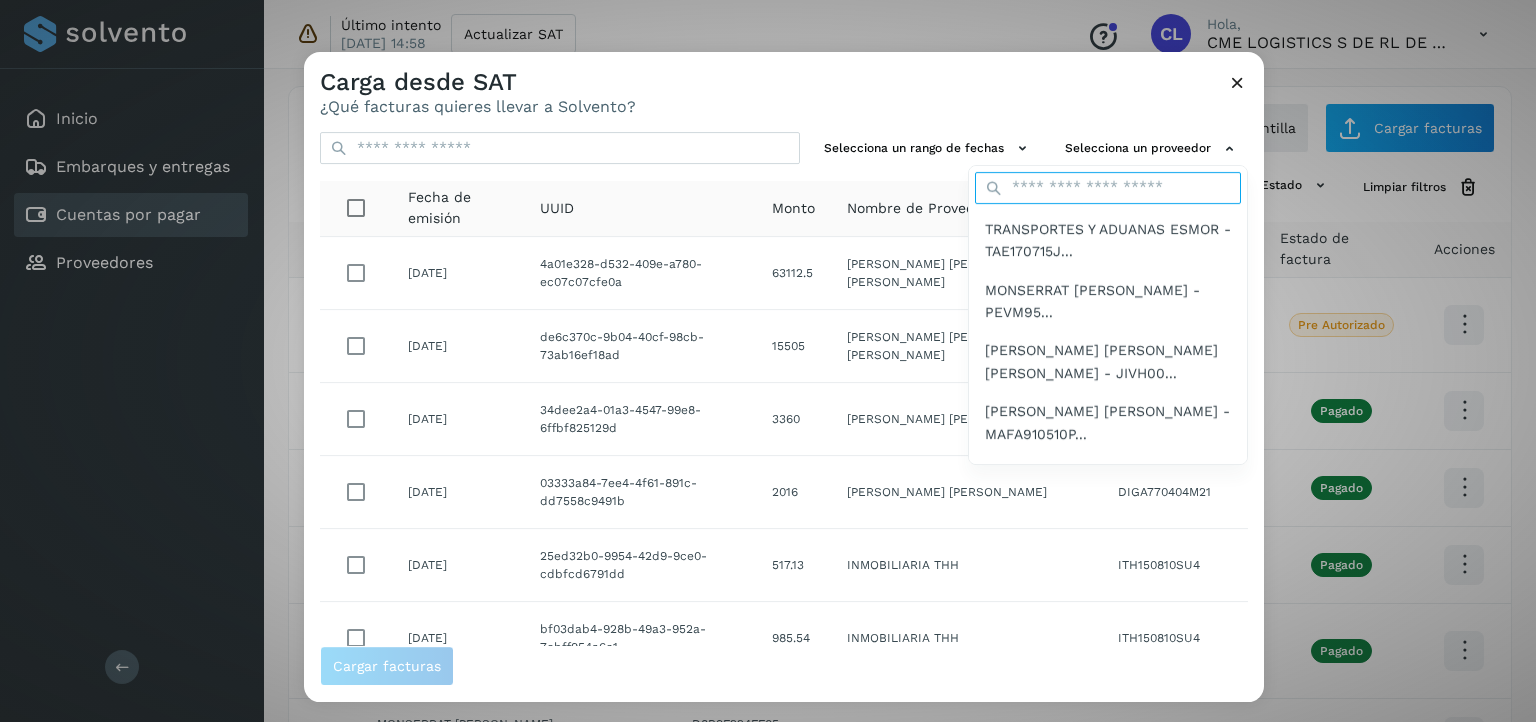 click at bounding box center (1108, 188) 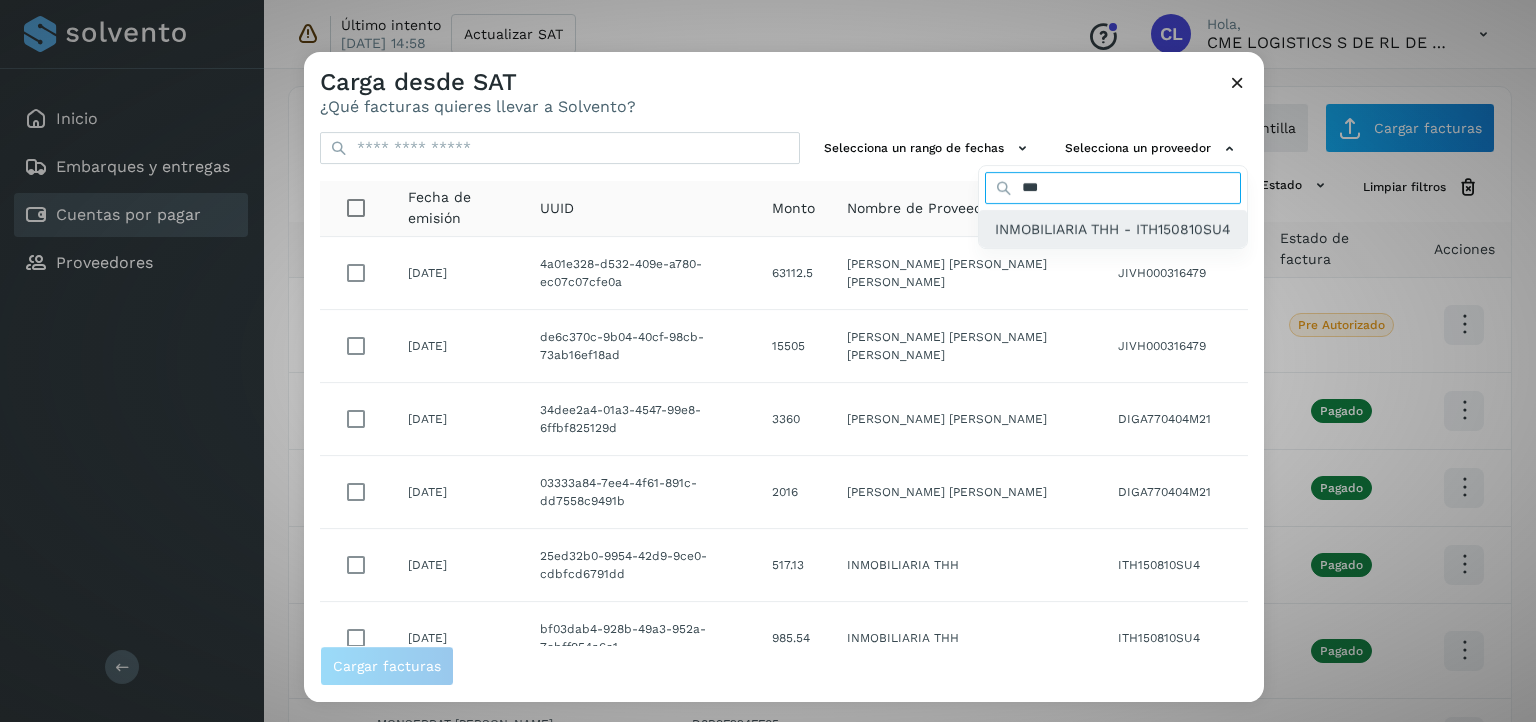type on "***" 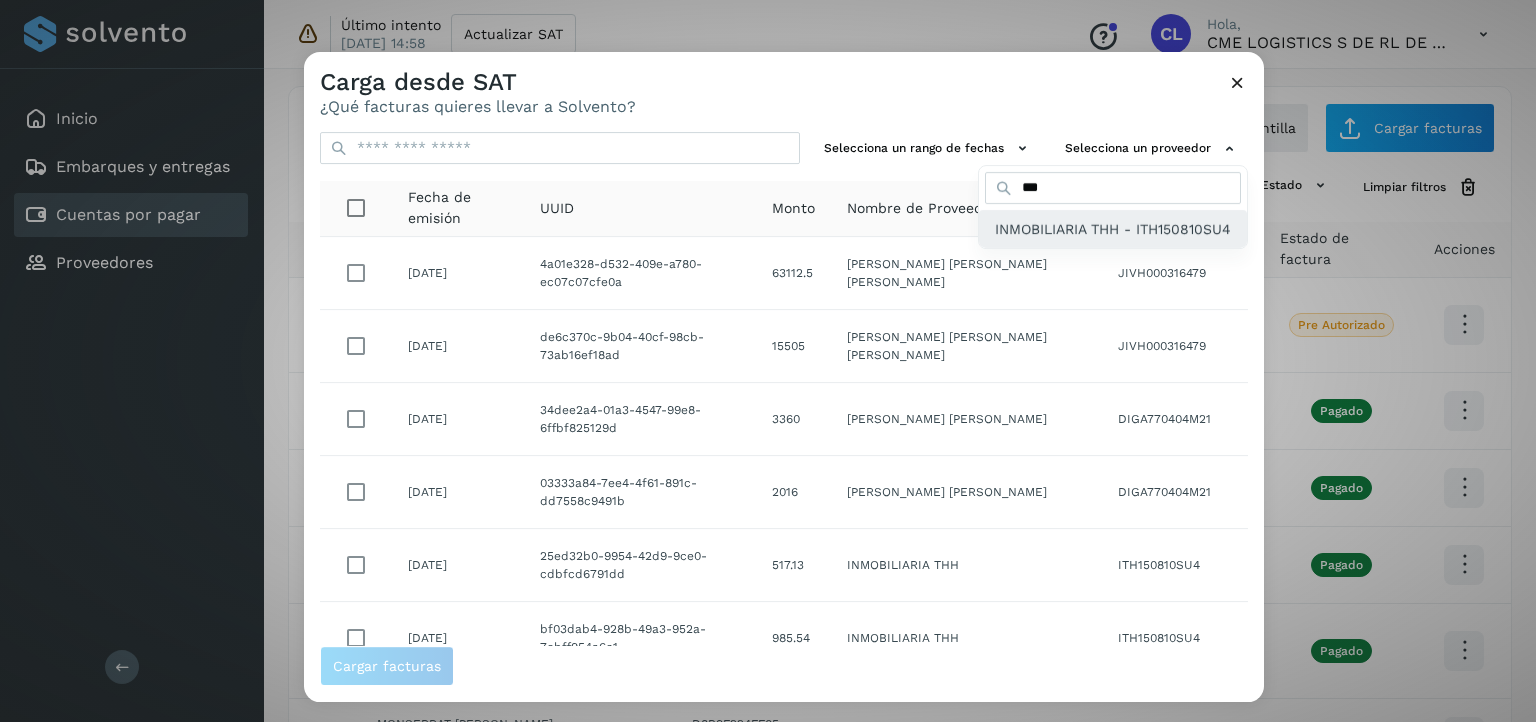 click on "INMOBILIARIA THH - ITH150810SU4" at bounding box center (1113, 229) 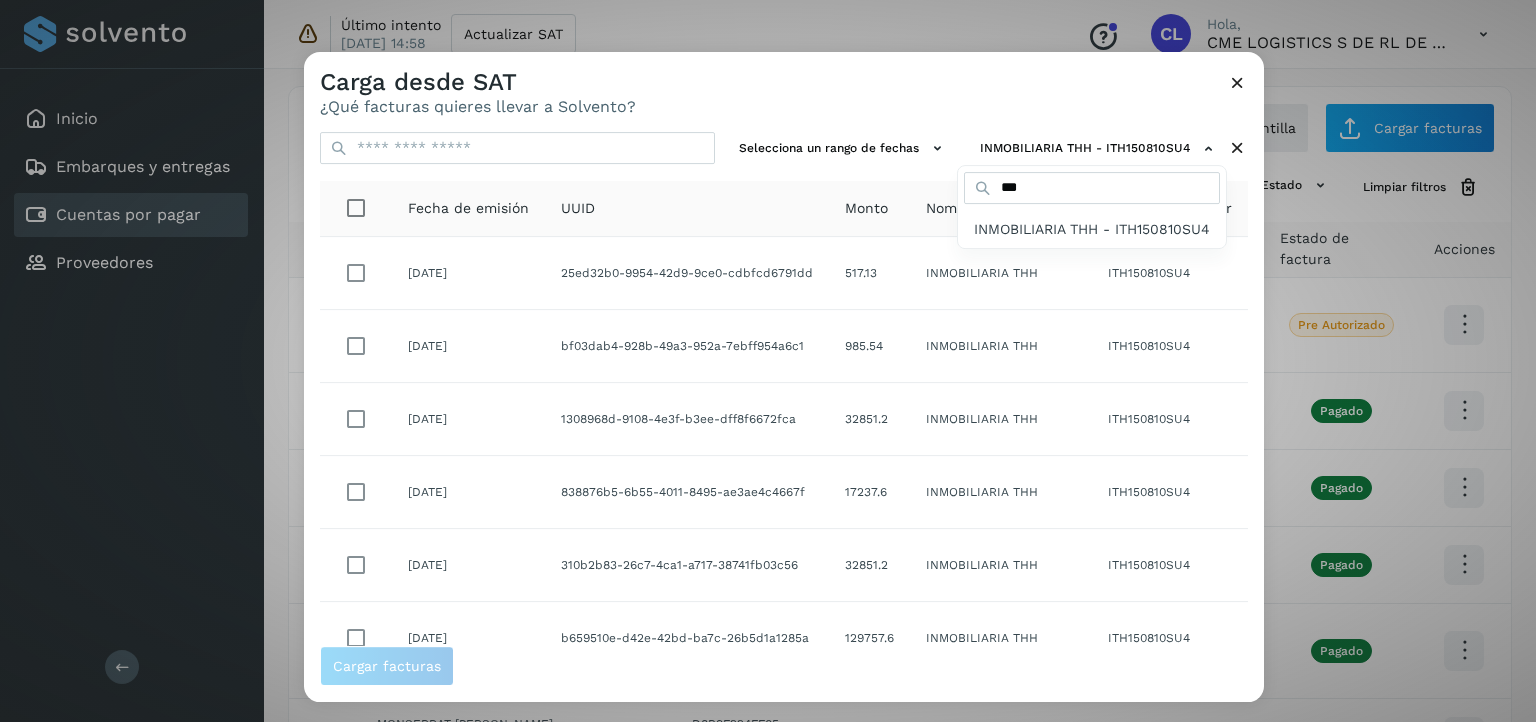 click at bounding box center [1072, 413] 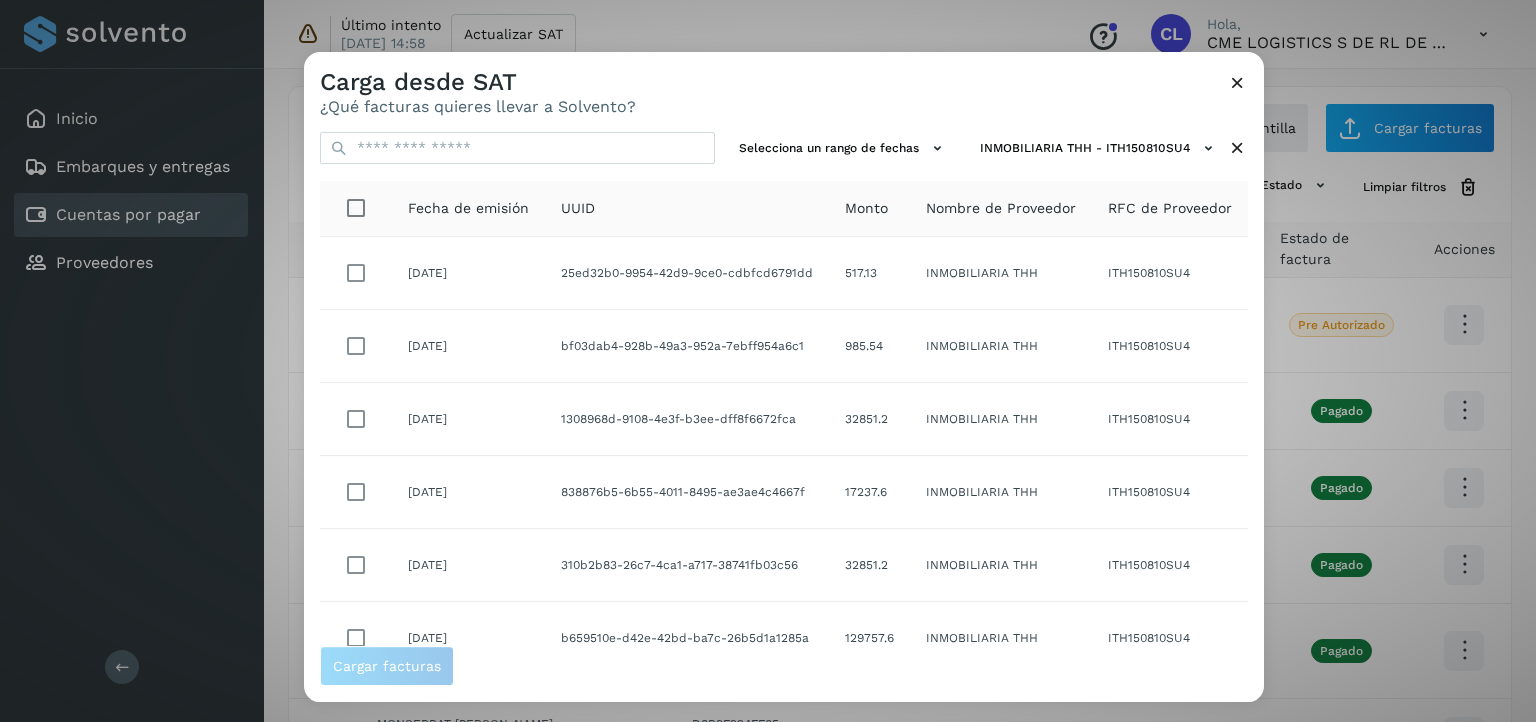 scroll, scrollTop: 372, scrollLeft: 0, axis: vertical 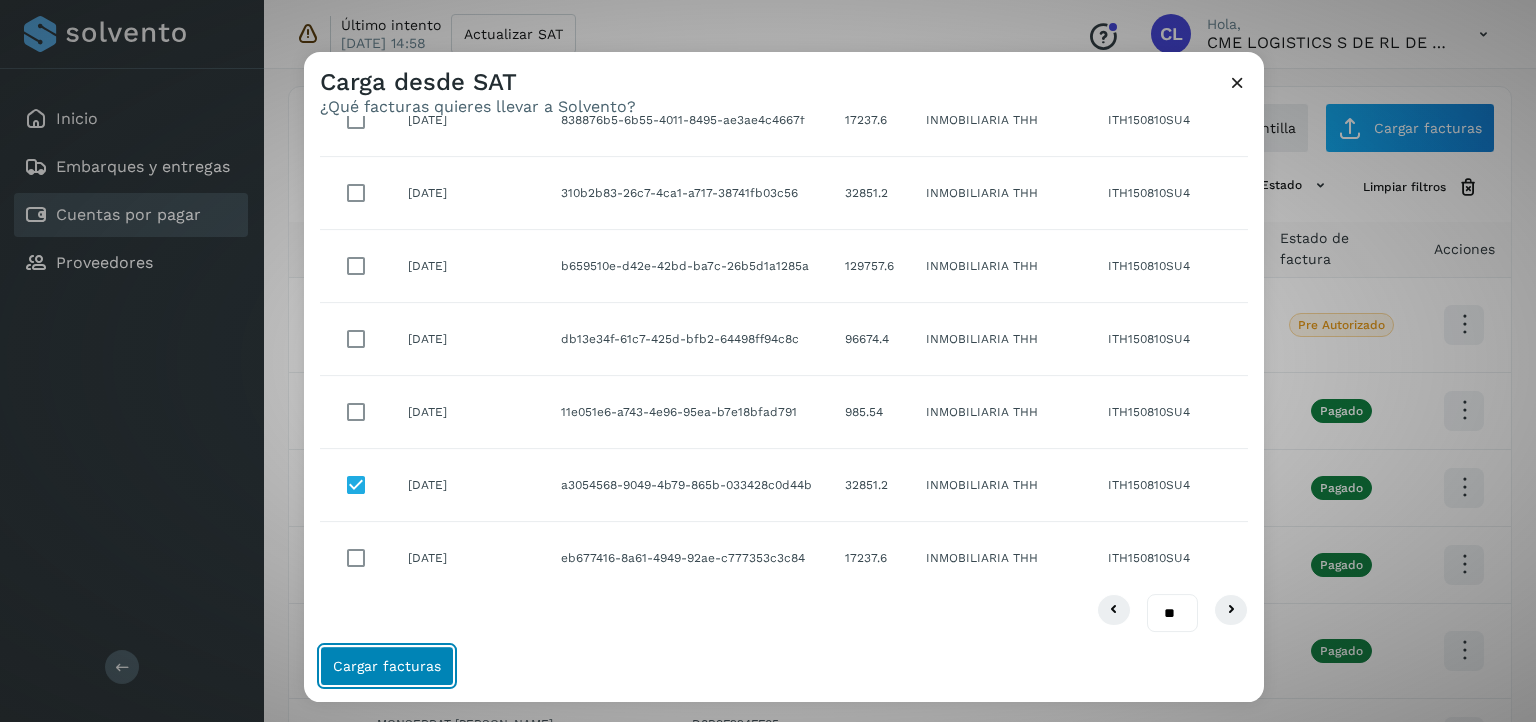 click on "Cargar facturas" 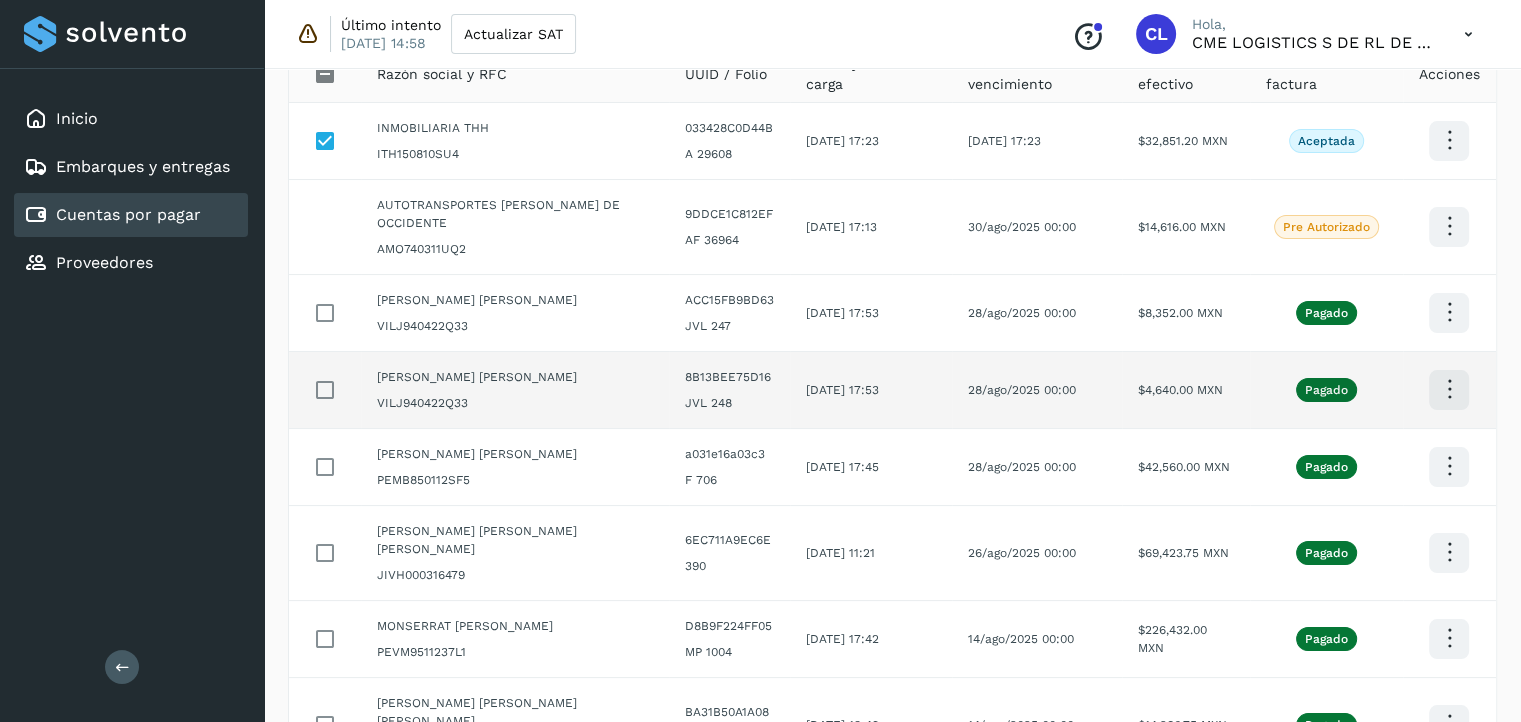 scroll, scrollTop: 0, scrollLeft: 0, axis: both 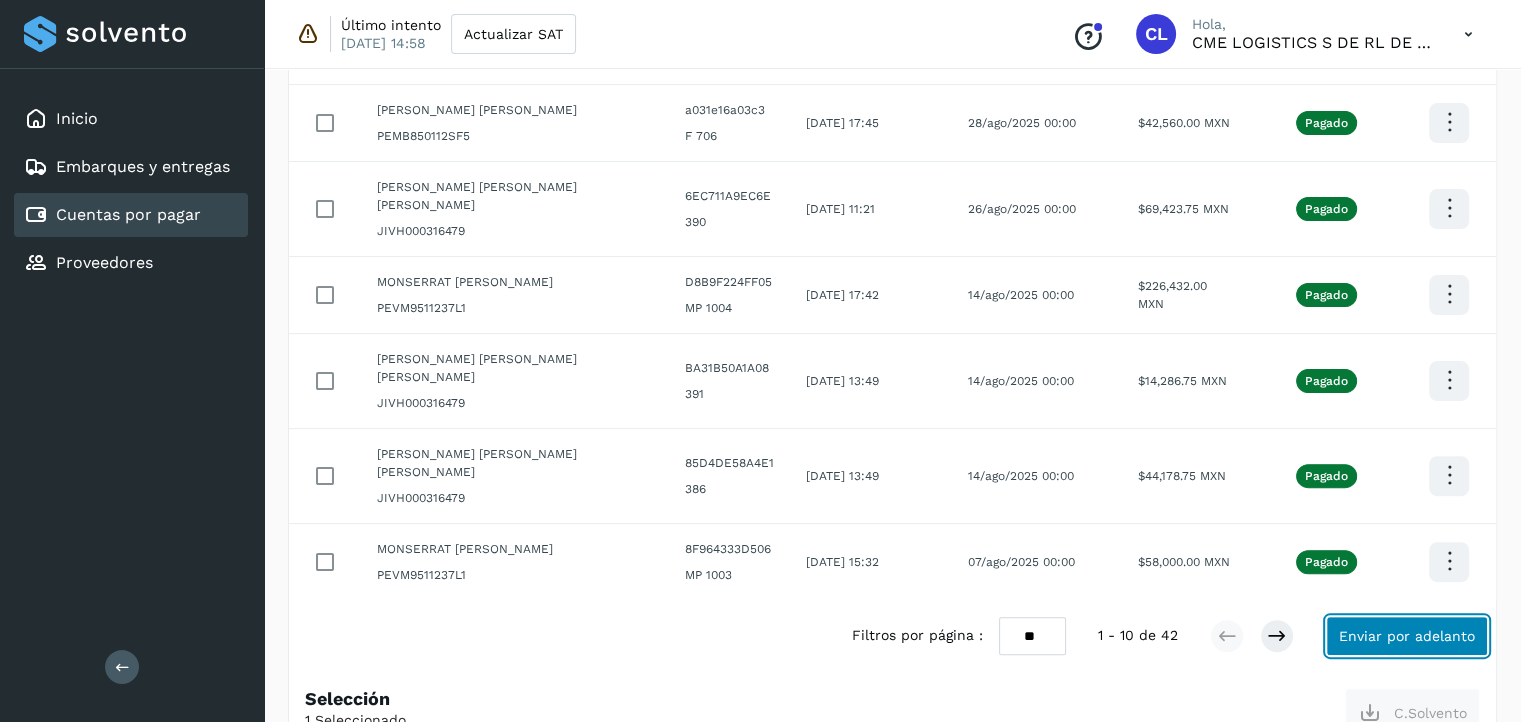click on "Enviar por adelanto" 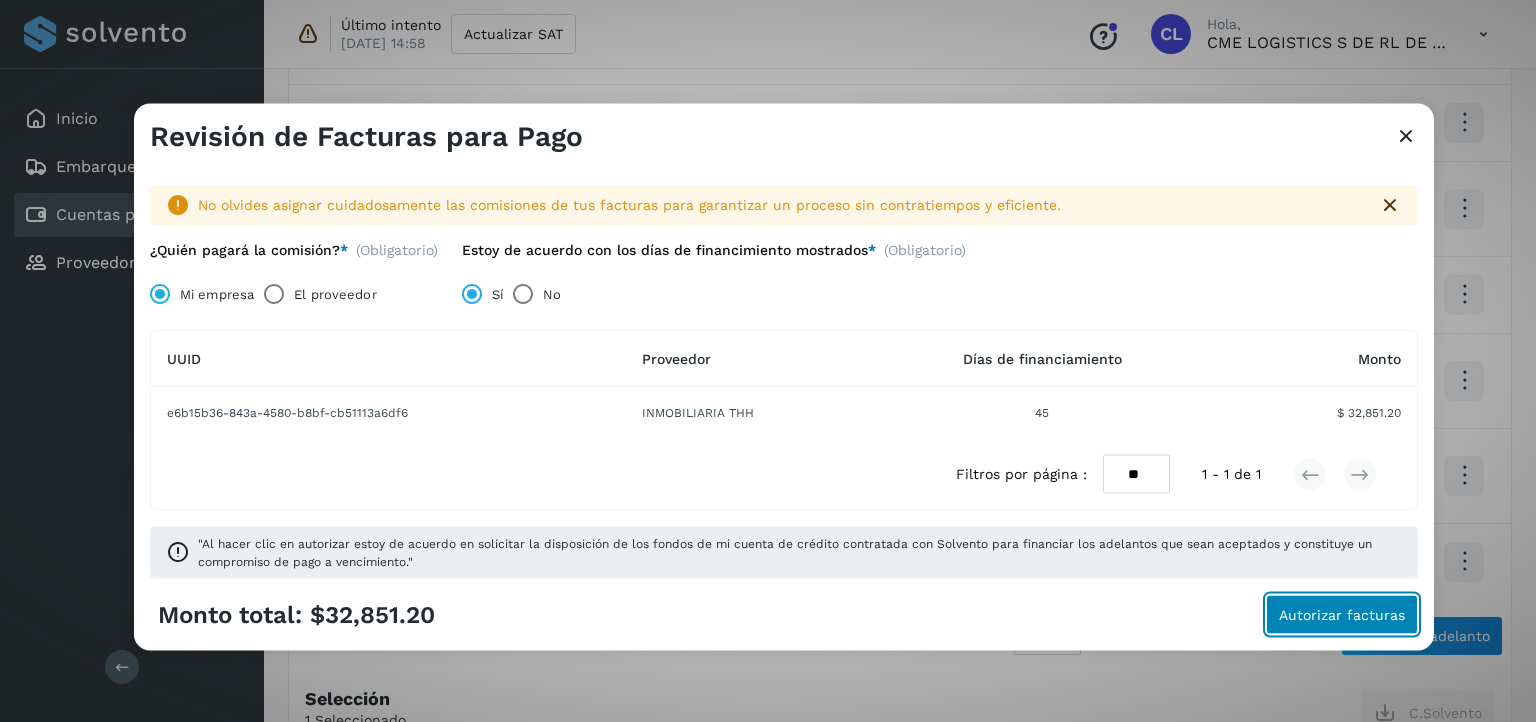 click on "Autorizar facturas" 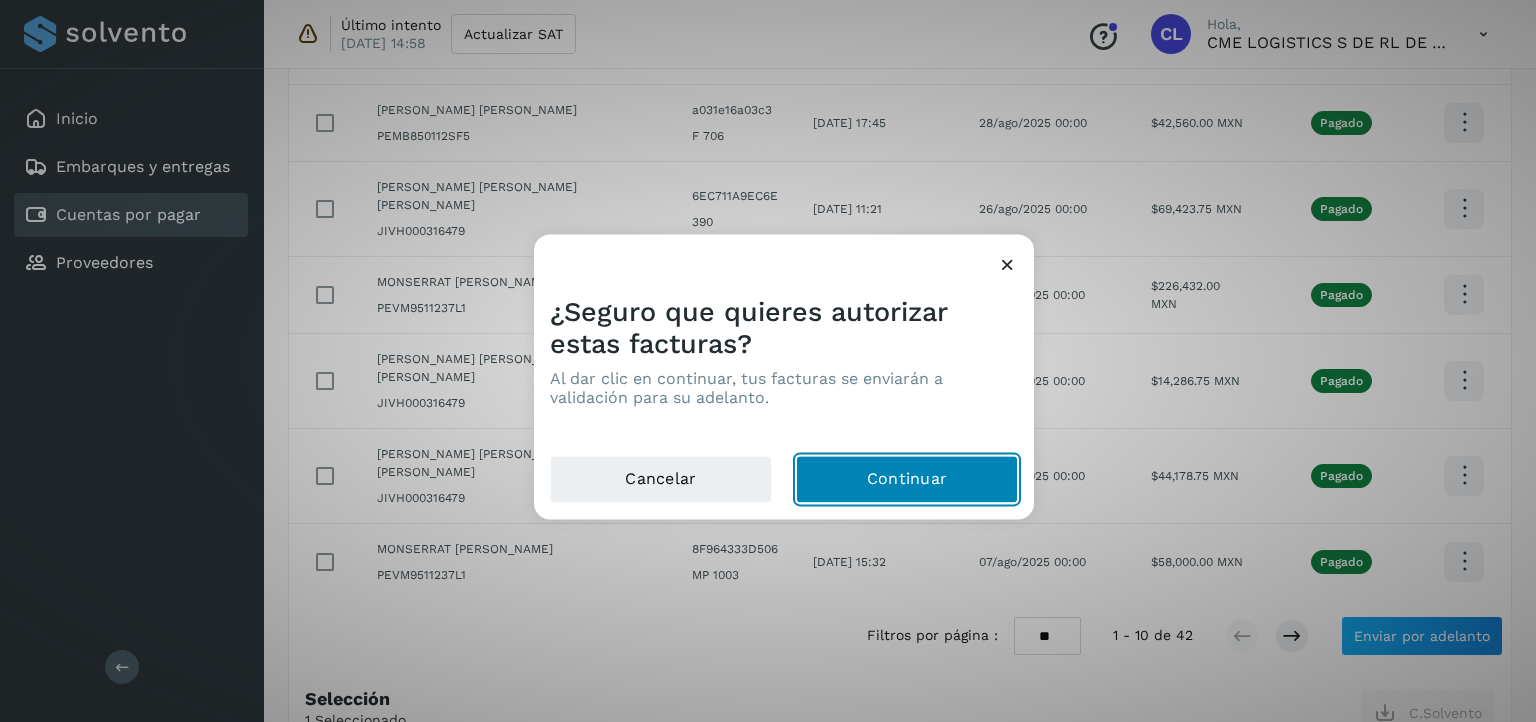 click on "Continuar" 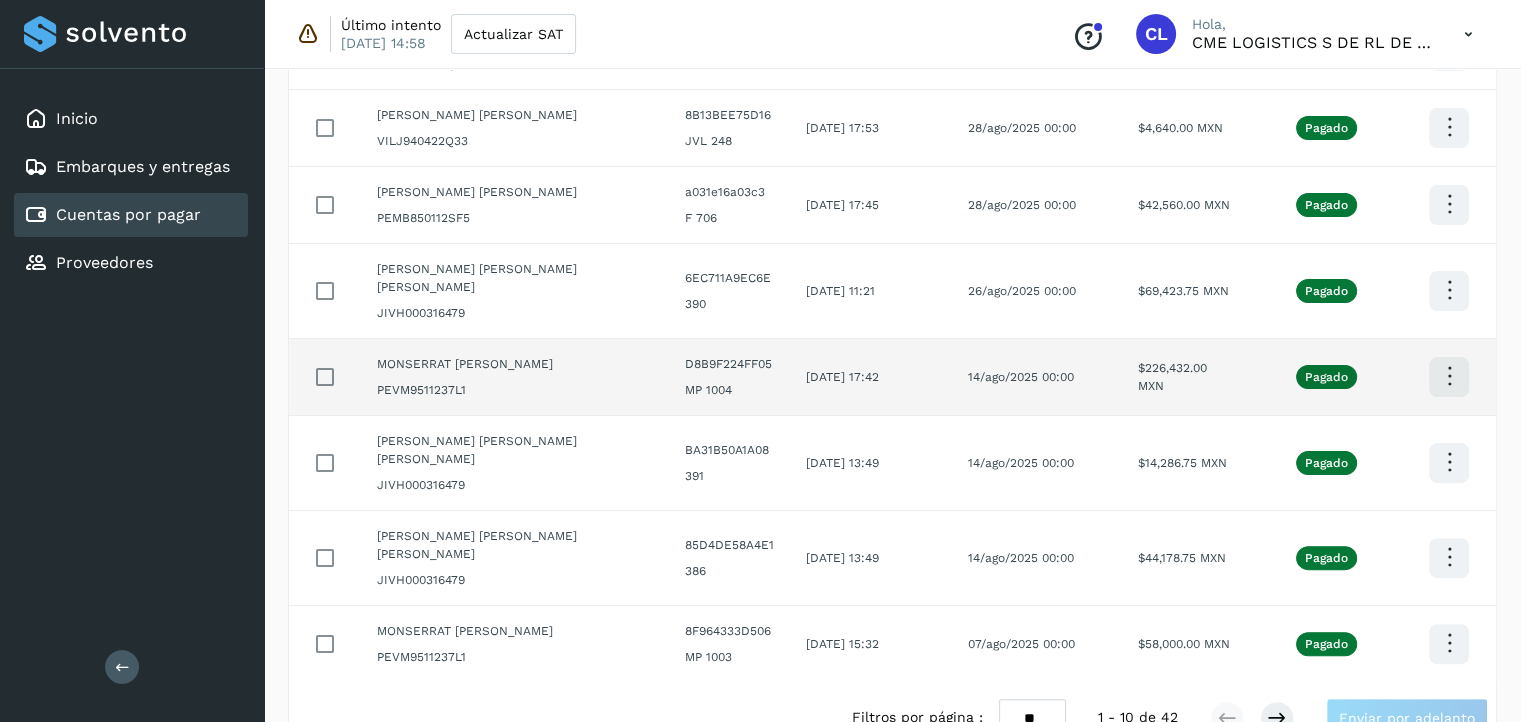 scroll, scrollTop: 0, scrollLeft: 0, axis: both 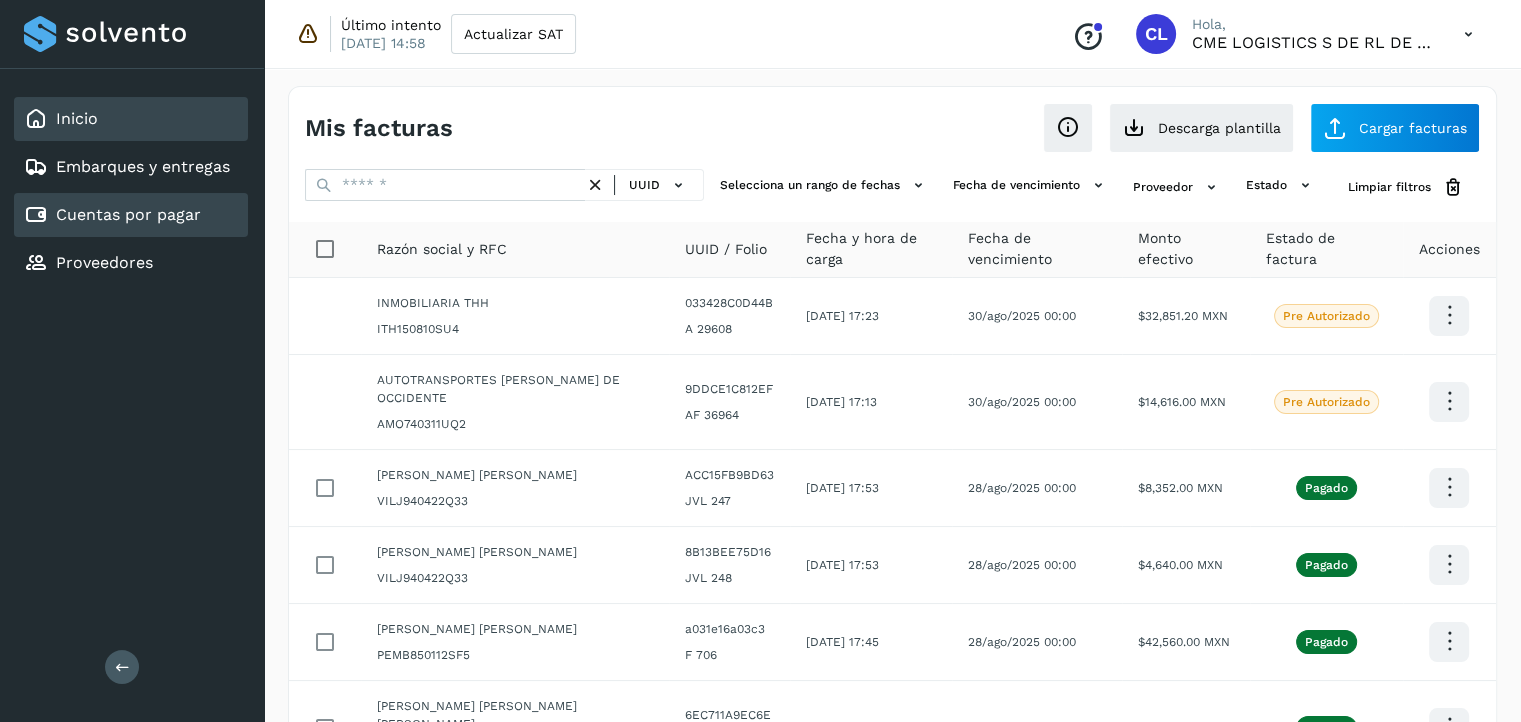 click on "Inicio" 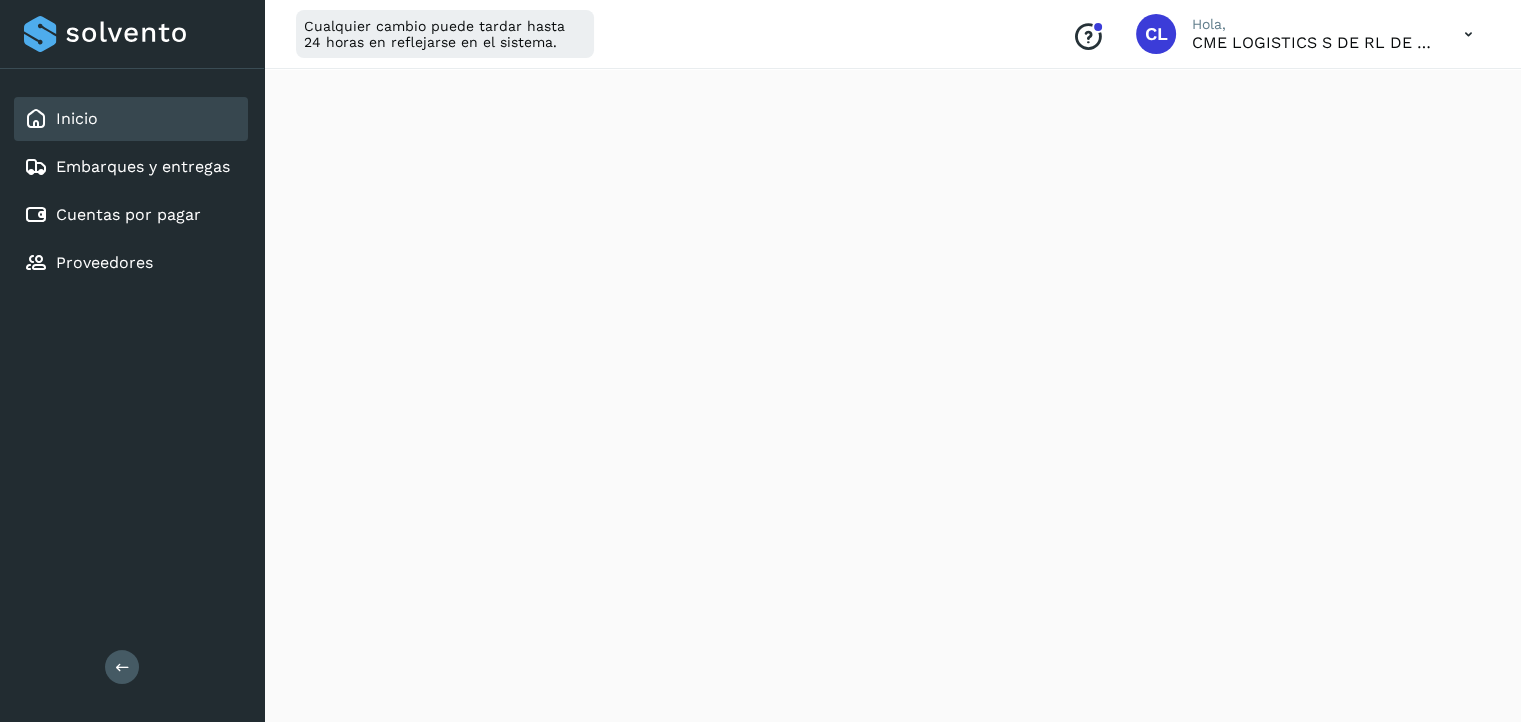 scroll, scrollTop: 384, scrollLeft: 0, axis: vertical 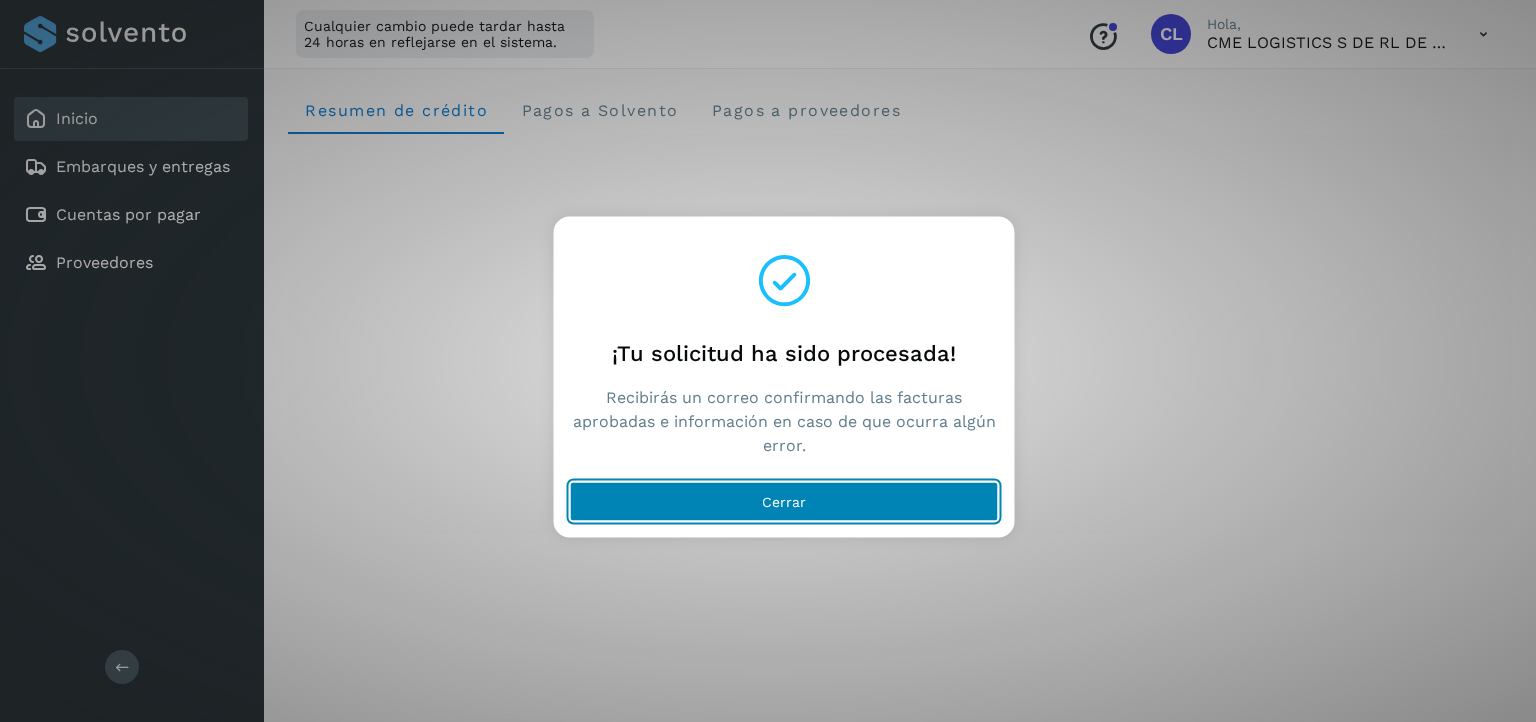 click on "Cerrar" 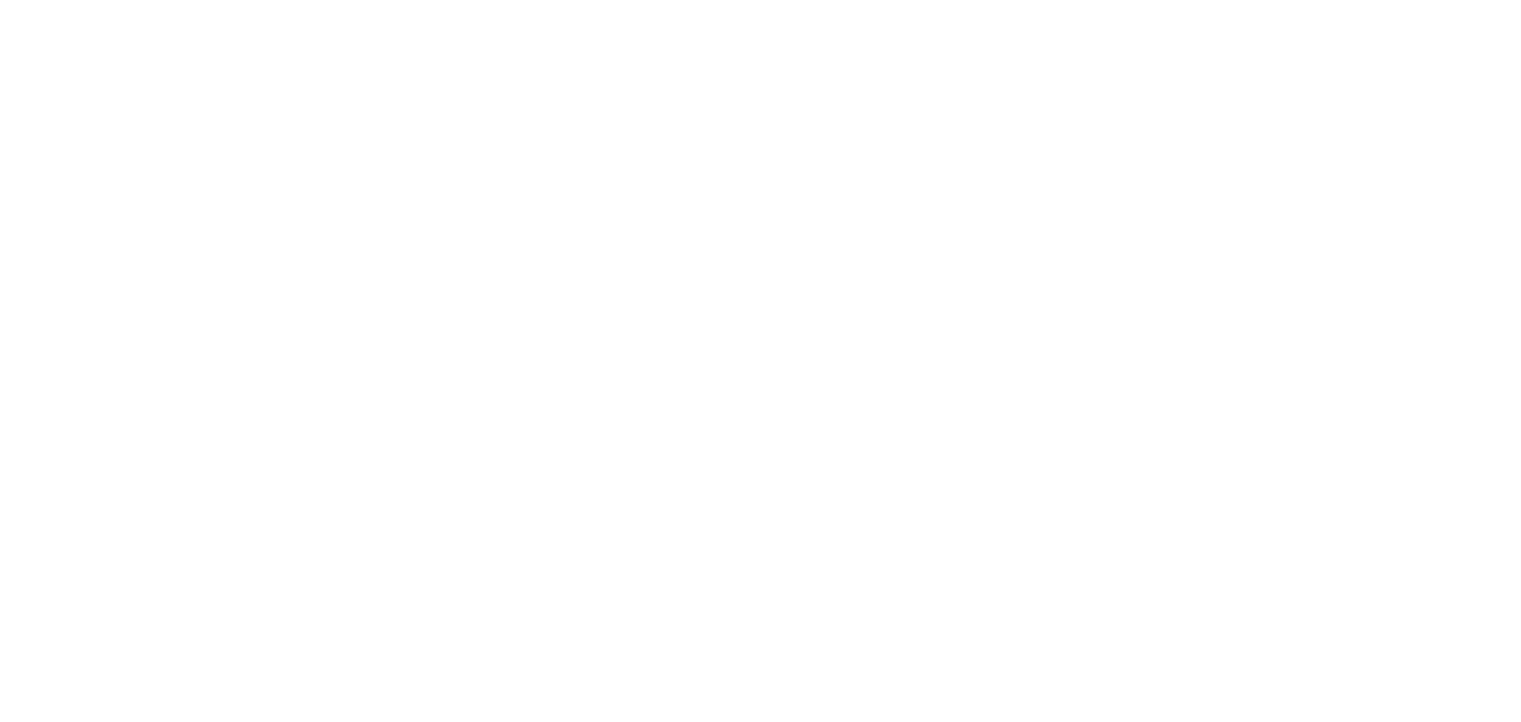 scroll, scrollTop: 0, scrollLeft: 0, axis: both 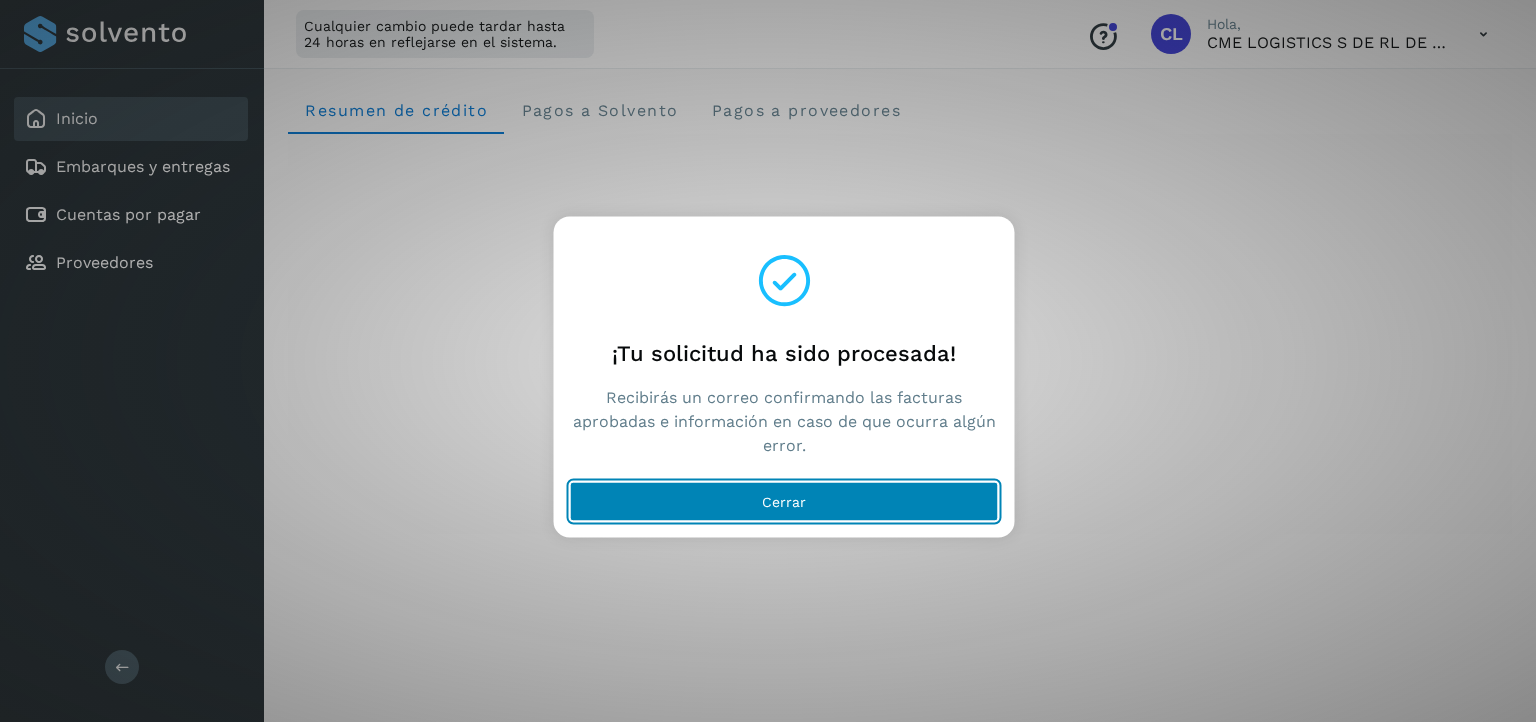 click on "Cerrar" 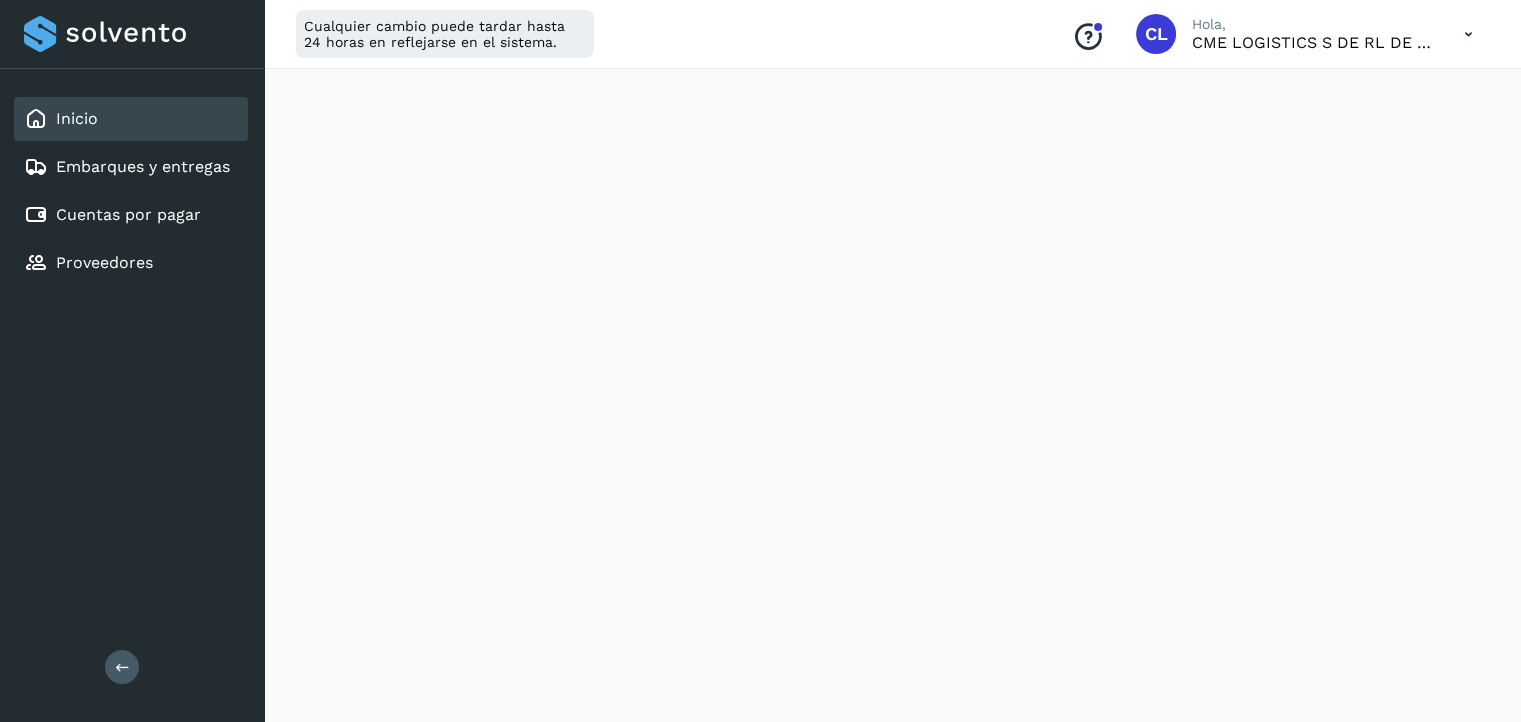 scroll, scrollTop: 763, scrollLeft: 0, axis: vertical 